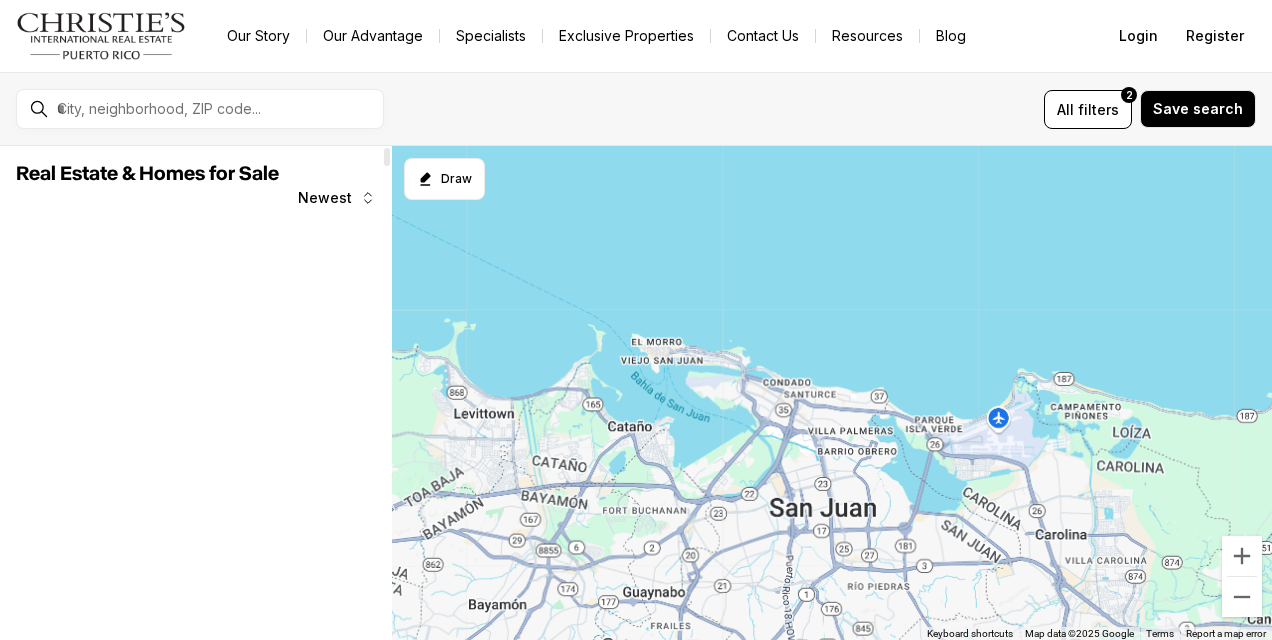 scroll, scrollTop: 0, scrollLeft: 0, axis: both 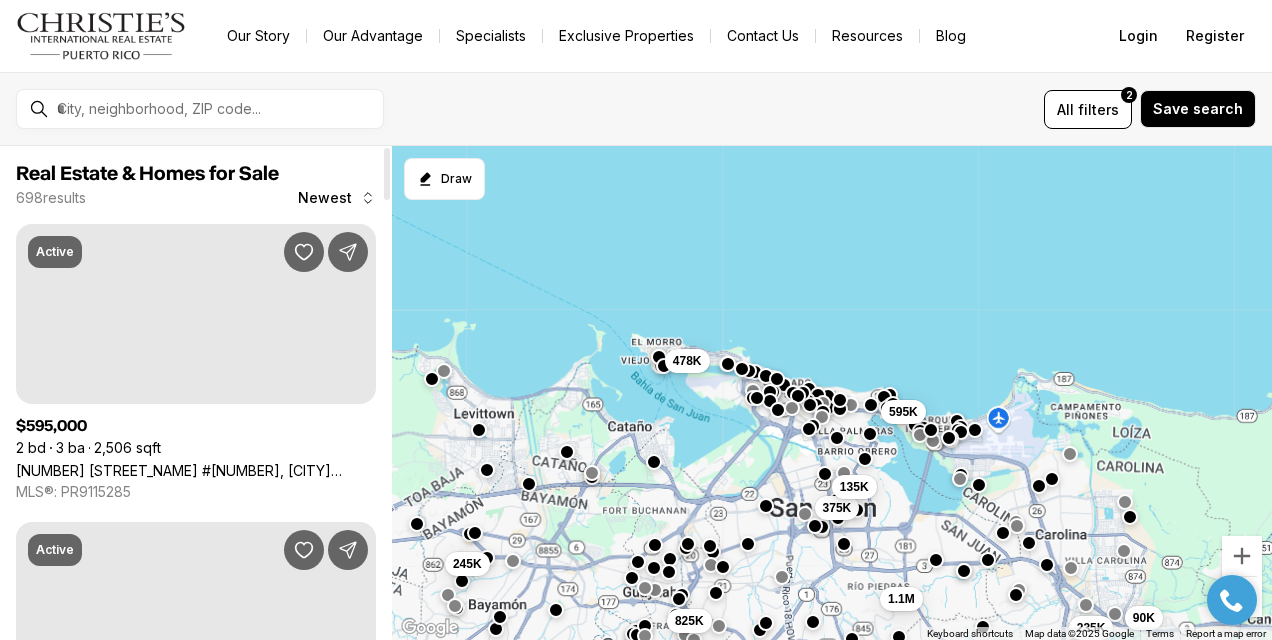 click on "For sale Any price All property types All beds All baths All filters 2 Save search Draw to select your area. Tap a boundary to add a point. Cancel Save" at bounding box center [636, 109] 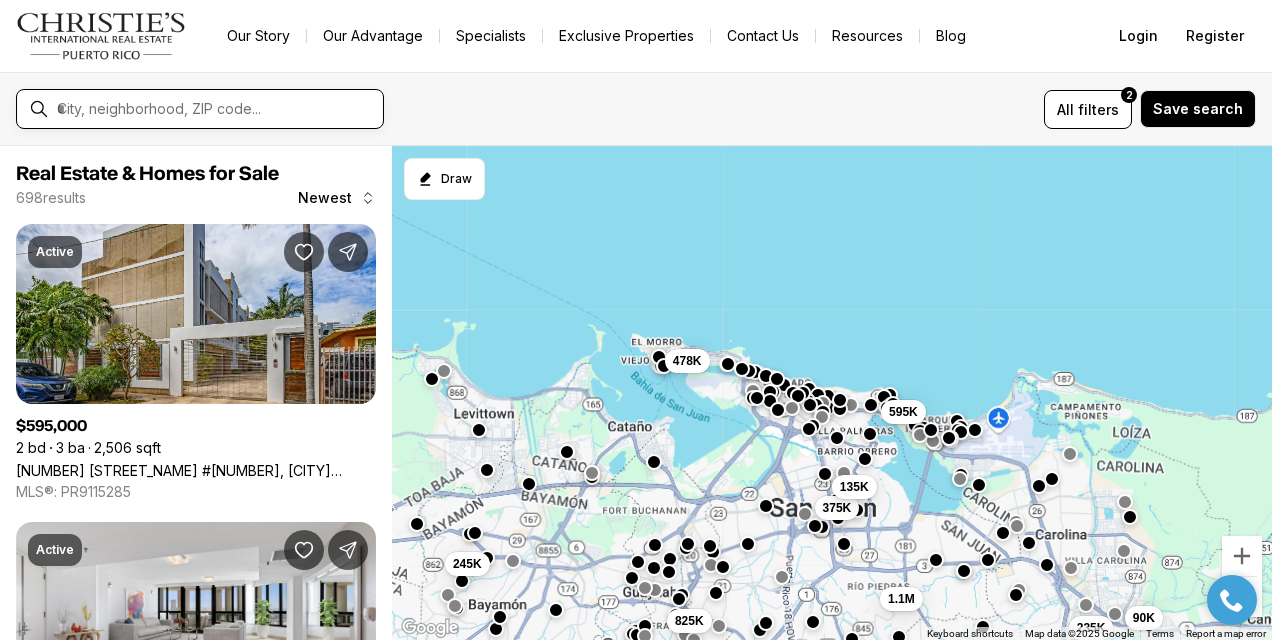 click at bounding box center (216, 109) 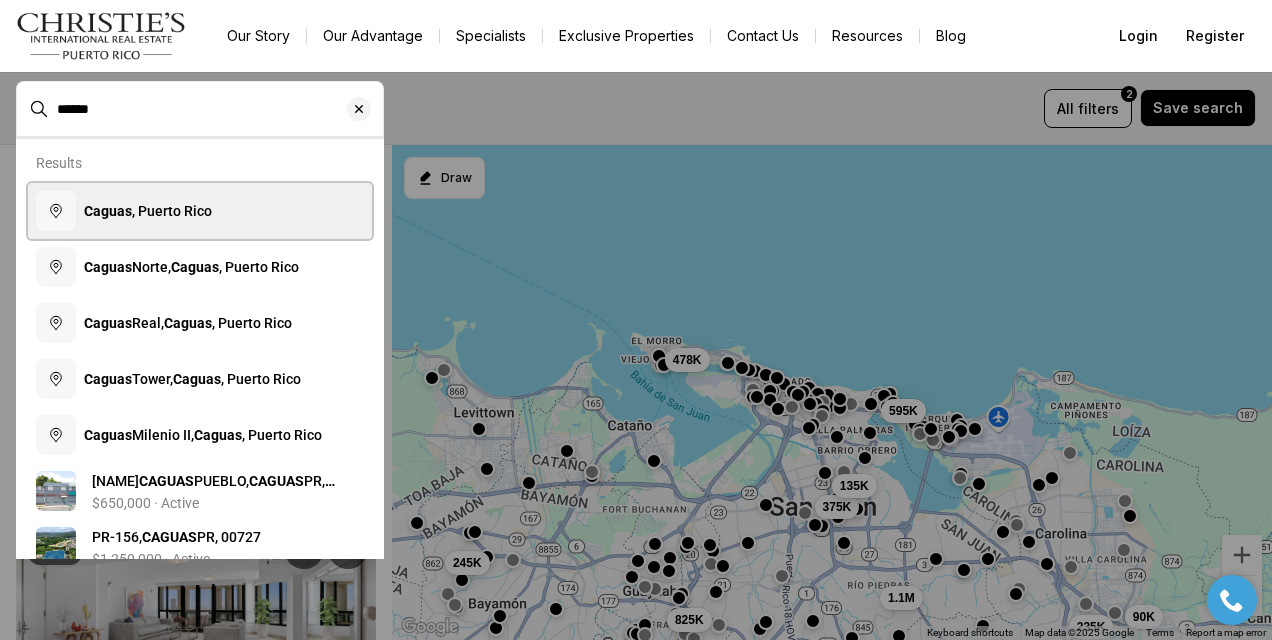 click on "Caguas , Puerto Rico" at bounding box center [148, 211] 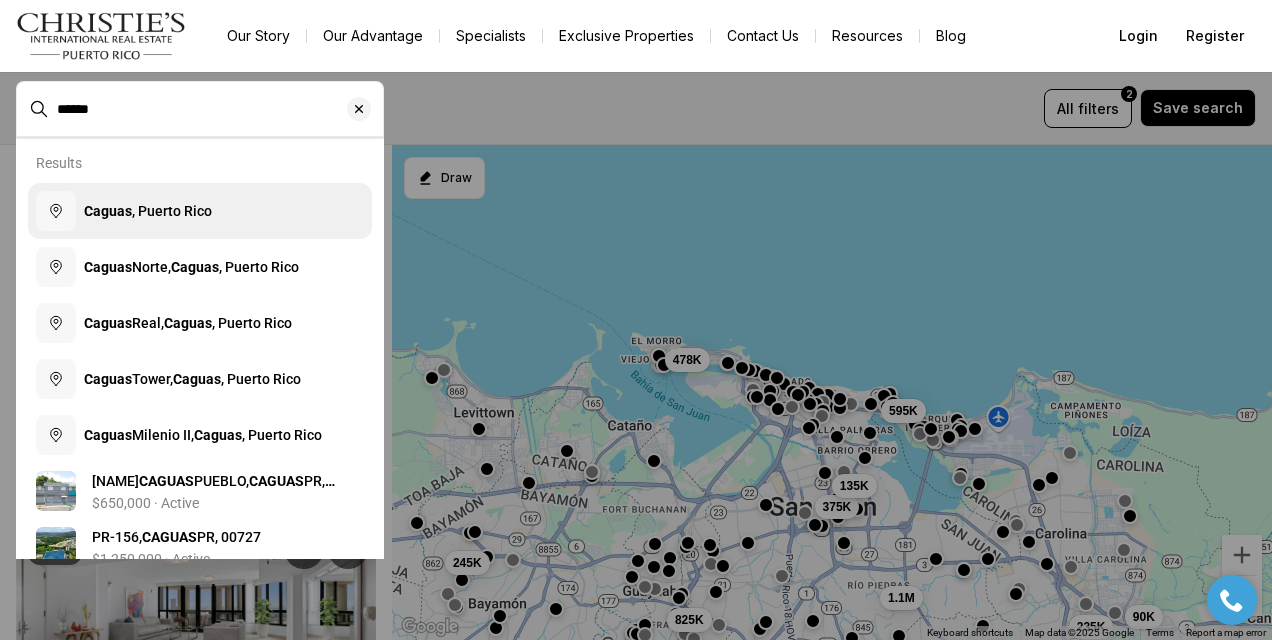type on "**********" 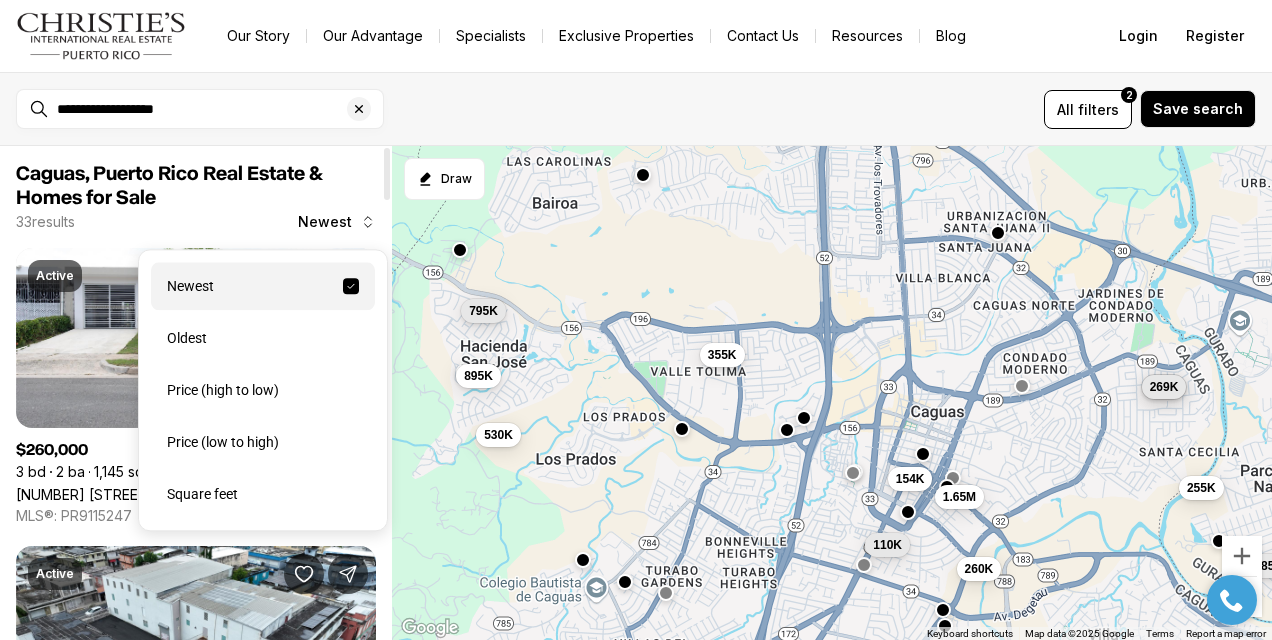 click on "Newest" at bounding box center [325, 222] 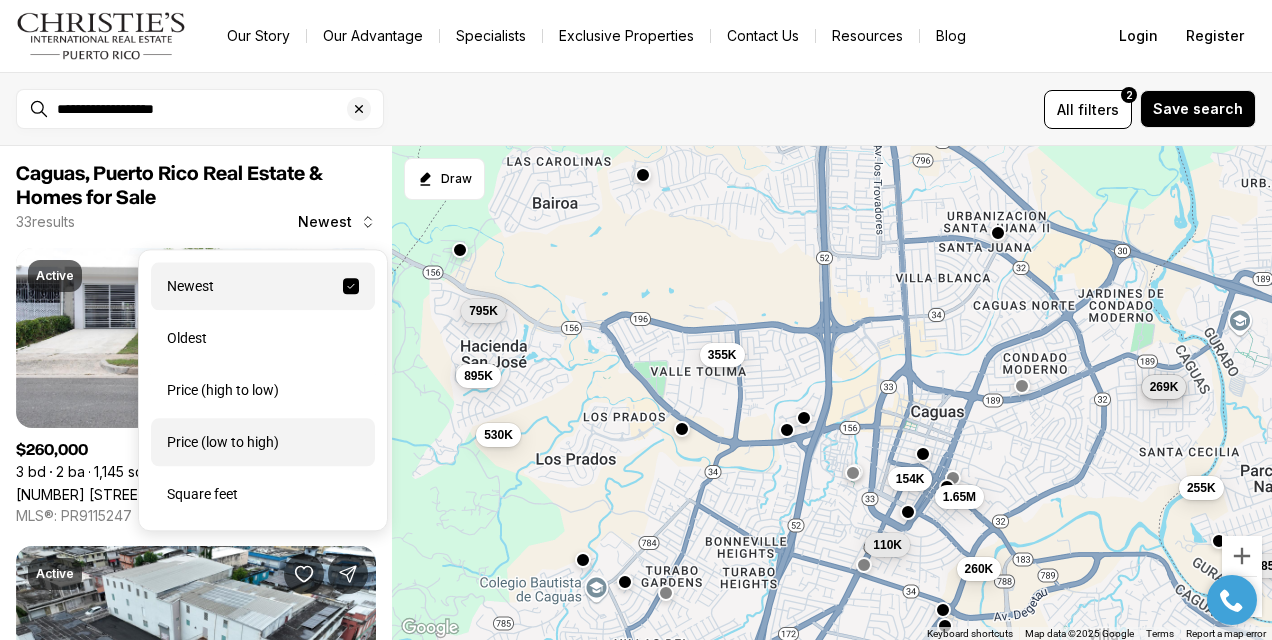 click on "Price (low to high)" at bounding box center [263, 442] 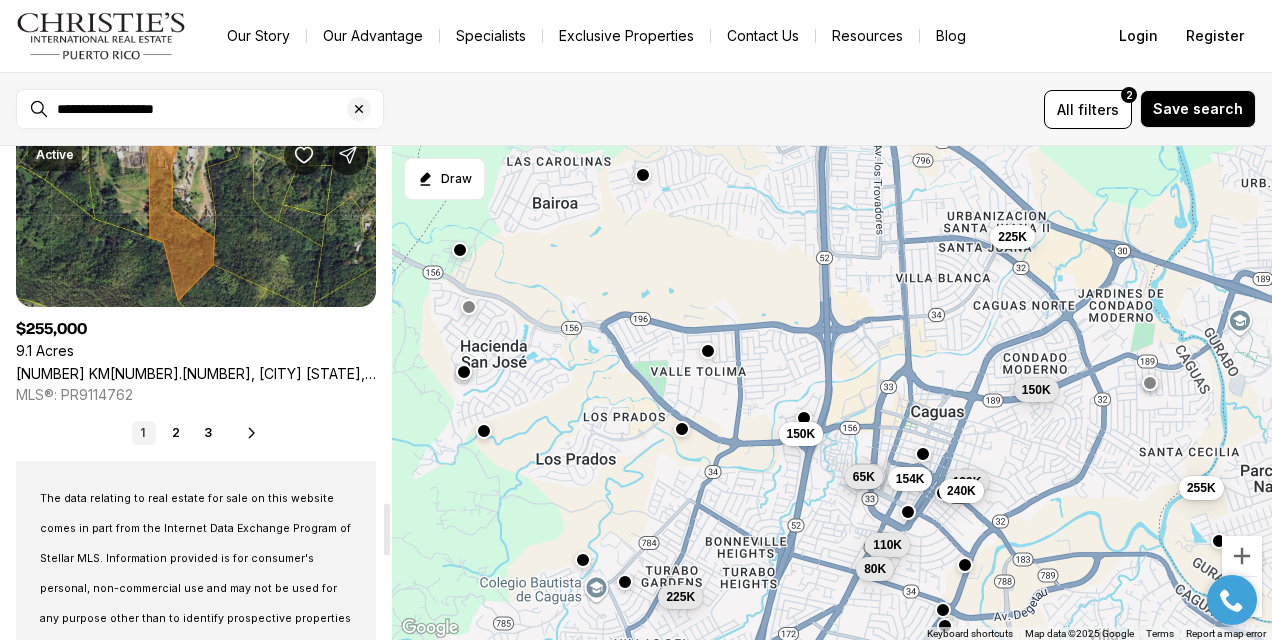 scroll, scrollTop: 3442, scrollLeft: 0, axis: vertical 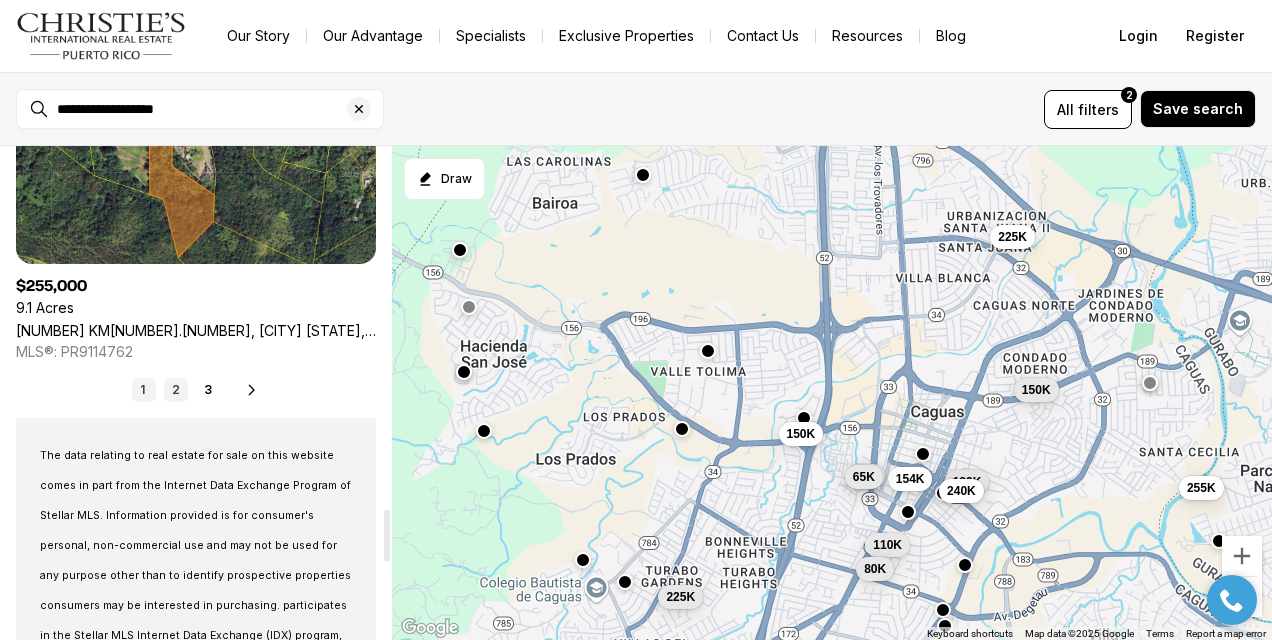 click on "2" at bounding box center [176, 390] 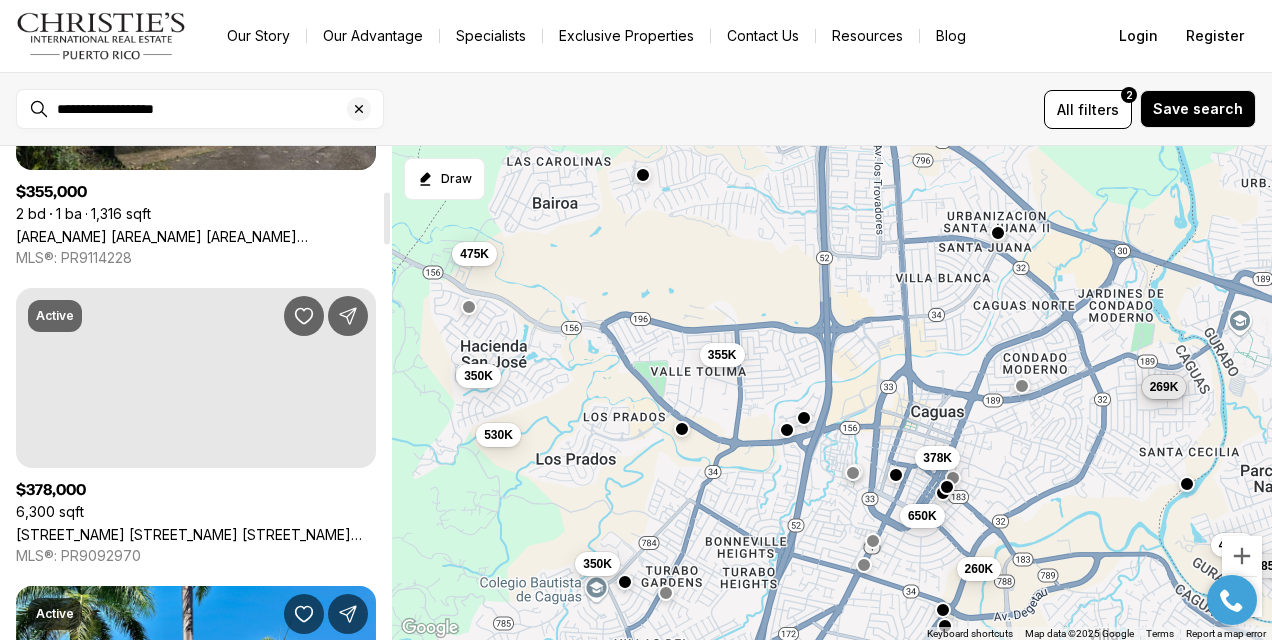 scroll, scrollTop: 0, scrollLeft: 0, axis: both 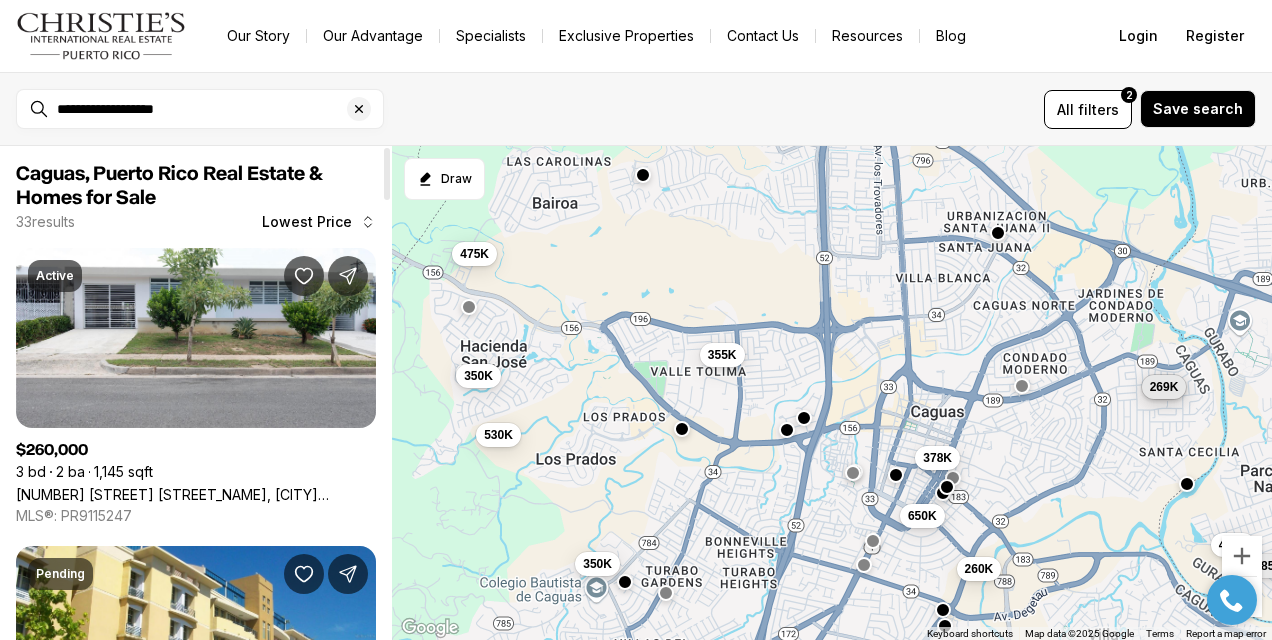 click on "89 CALLE NEPTUNO, CAGUAS PR, 00725" at bounding box center (196, 494) 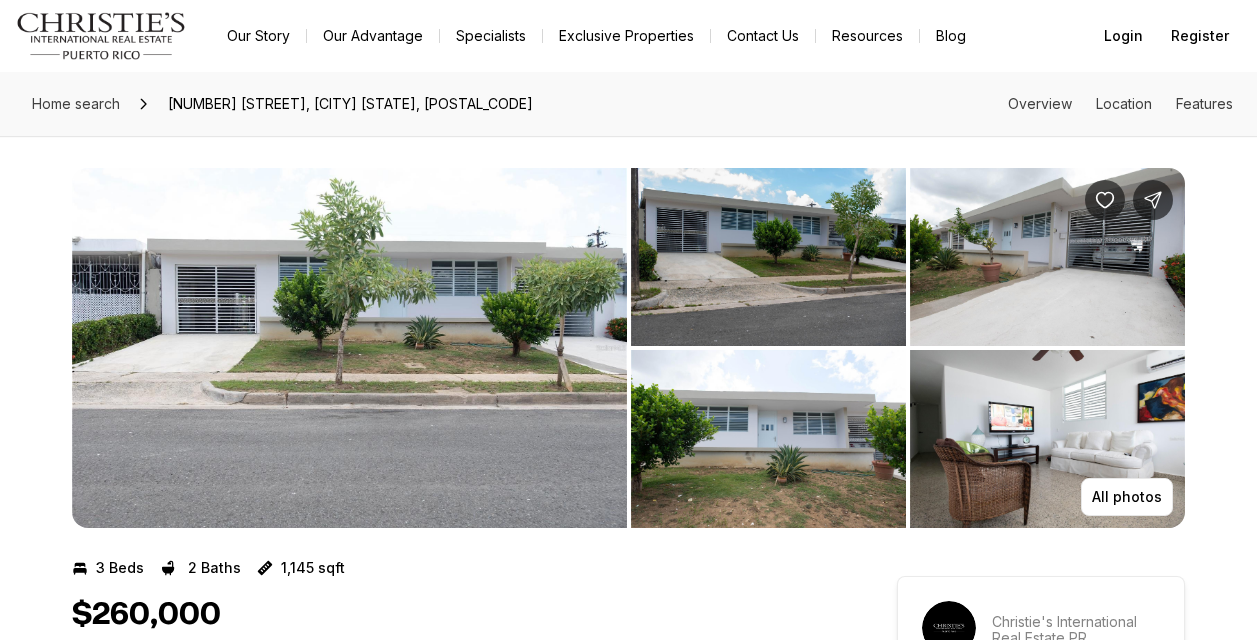 scroll, scrollTop: 0, scrollLeft: 0, axis: both 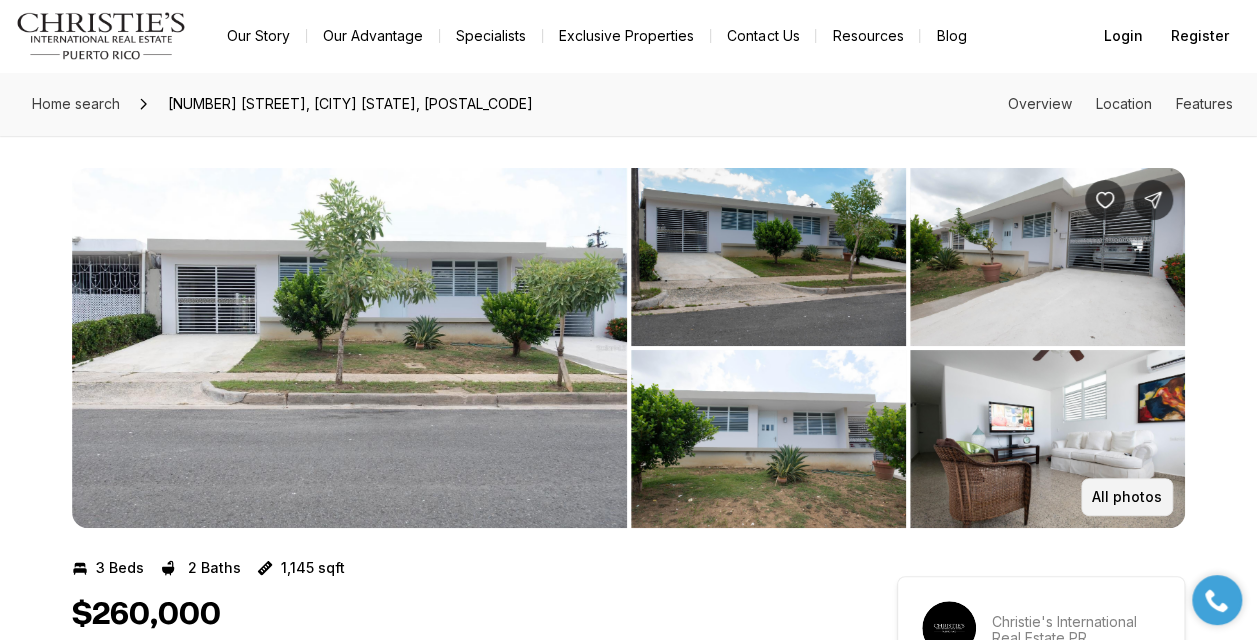click on "All photos" at bounding box center [1127, 497] 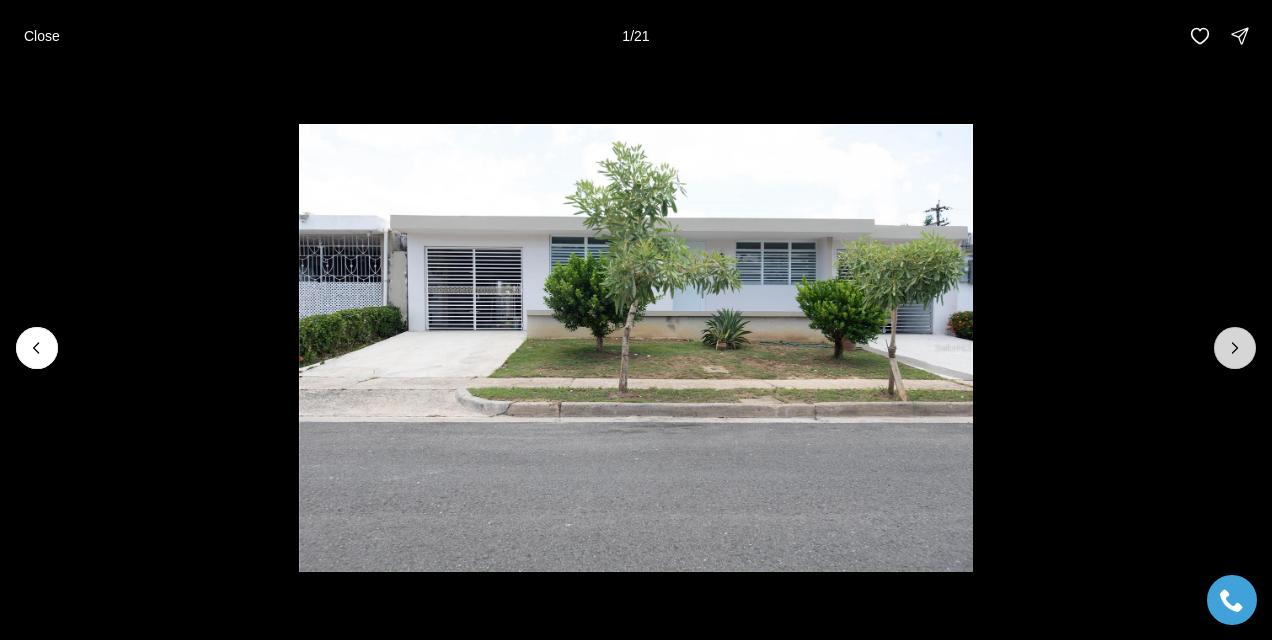 click at bounding box center (1235, 348) 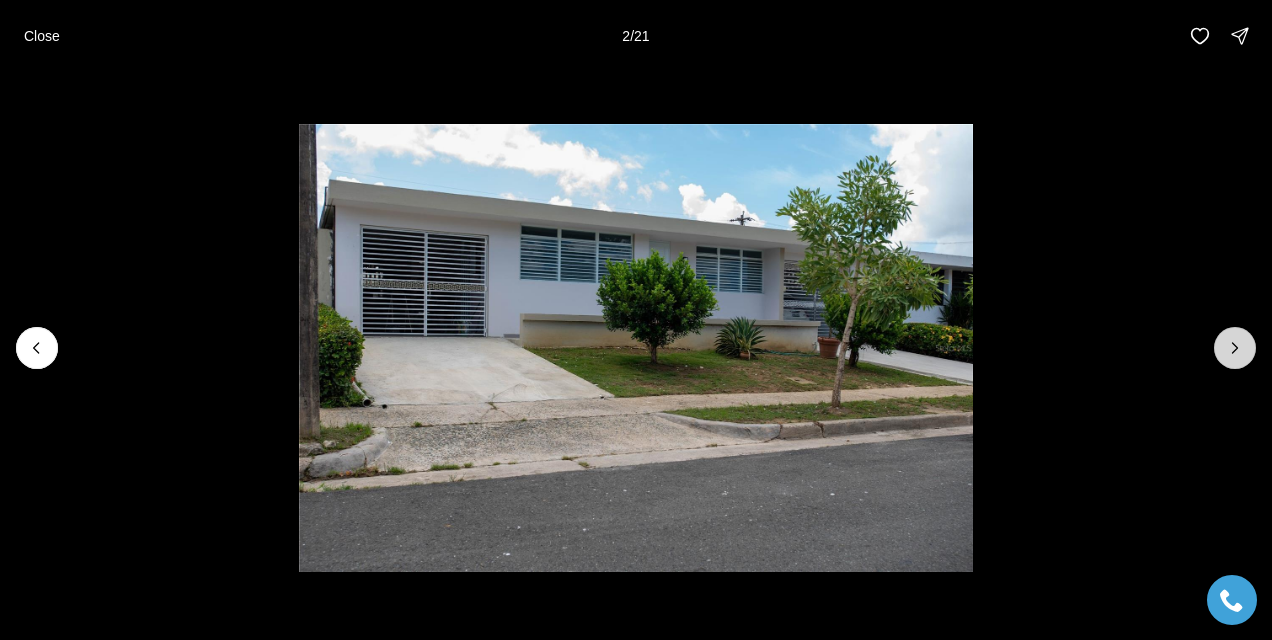 click at bounding box center [1235, 348] 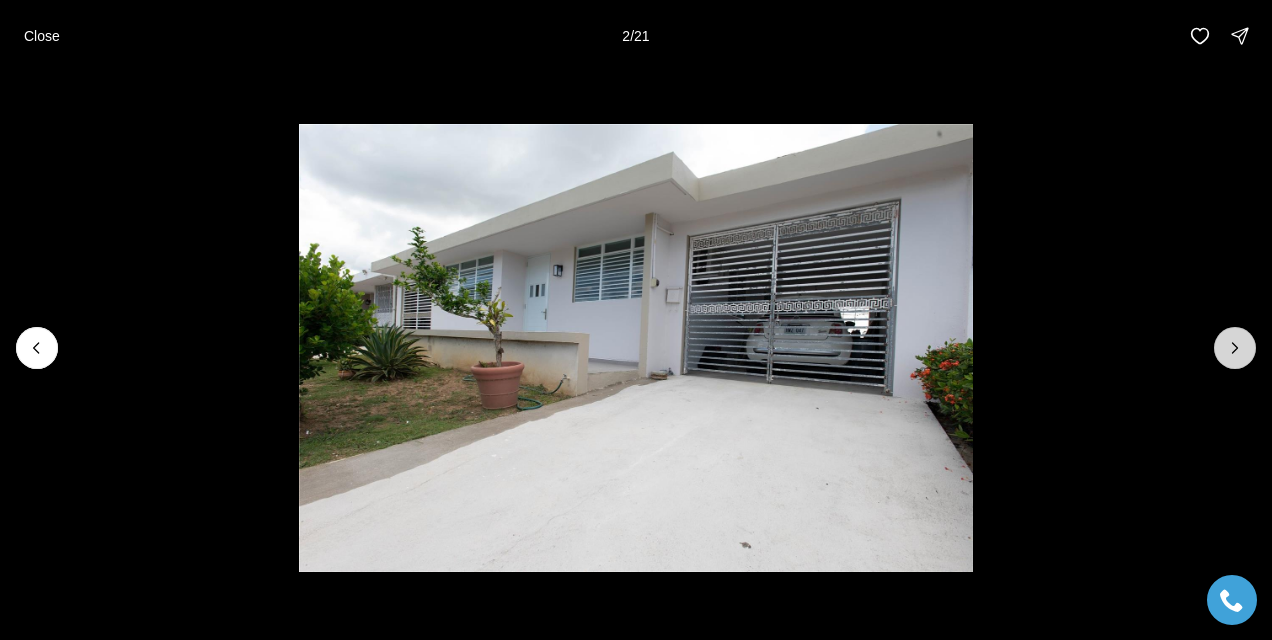 click at bounding box center [1235, 348] 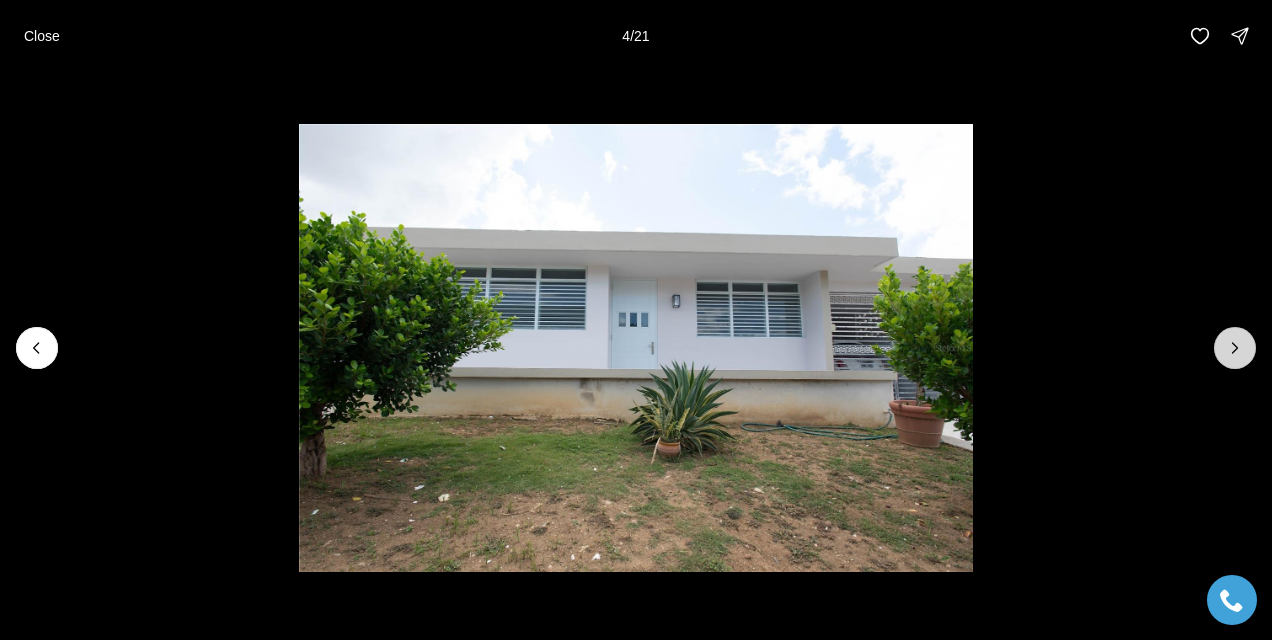 click at bounding box center (1235, 348) 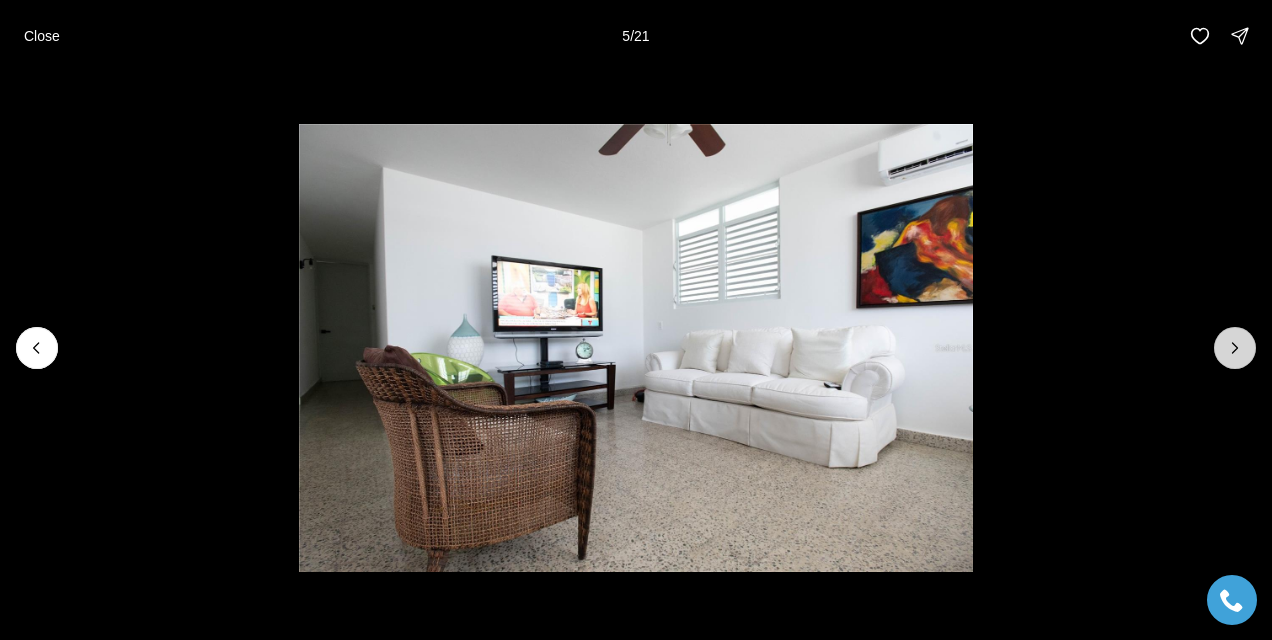 click at bounding box center [1235, 348] 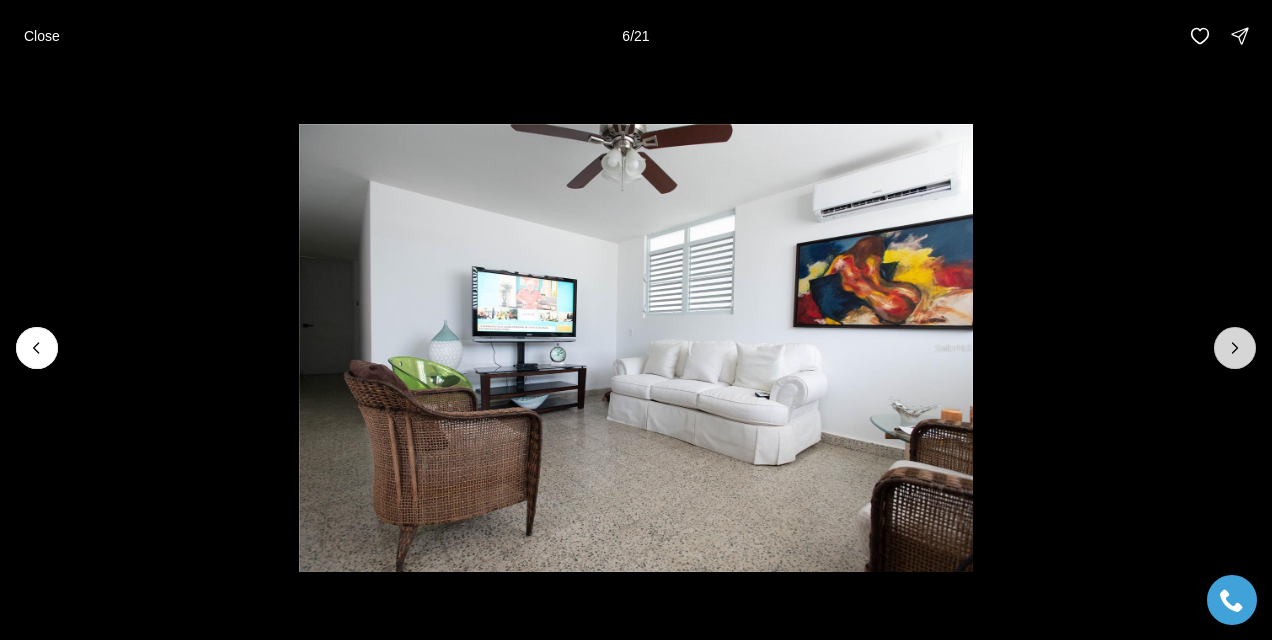 click at bounding box center [1235, 348] 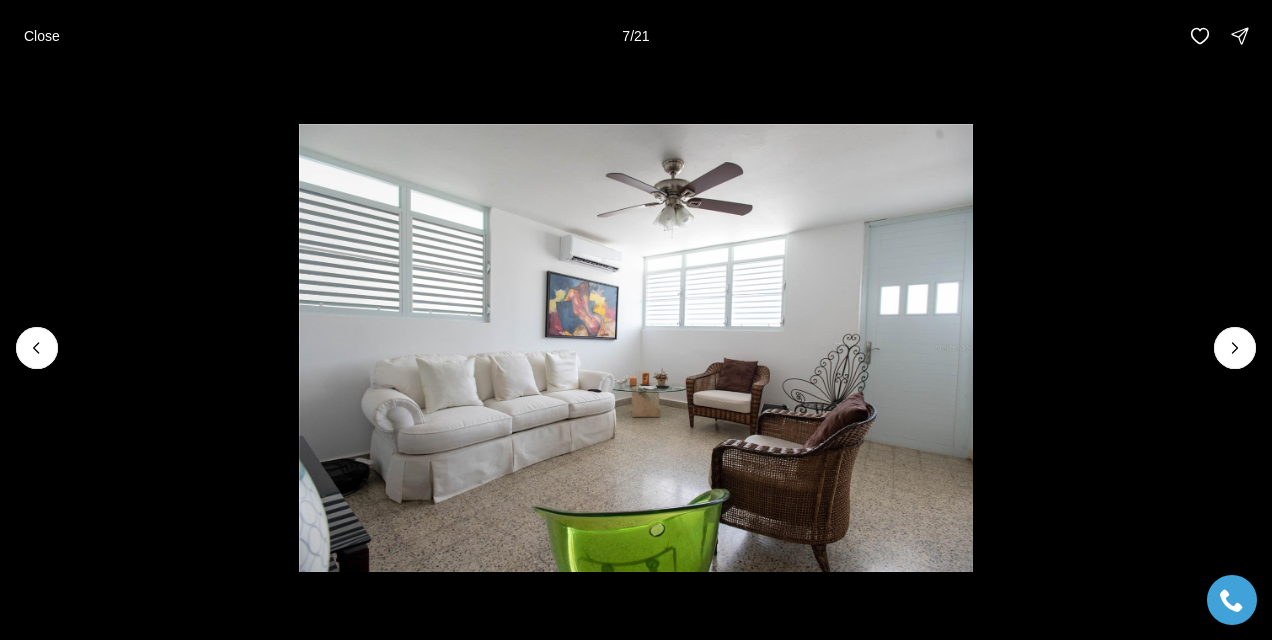click on "Close 7  /  21" at bounding box center [636, 36] 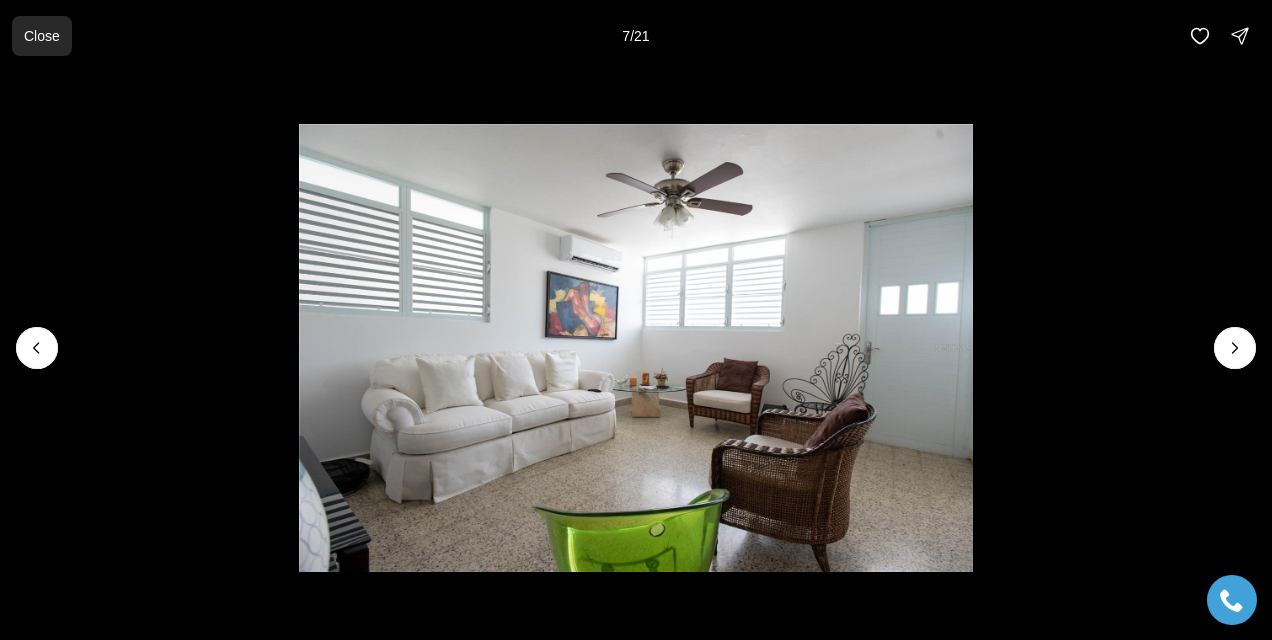 click on "Close" at bounding box center (42, 36) 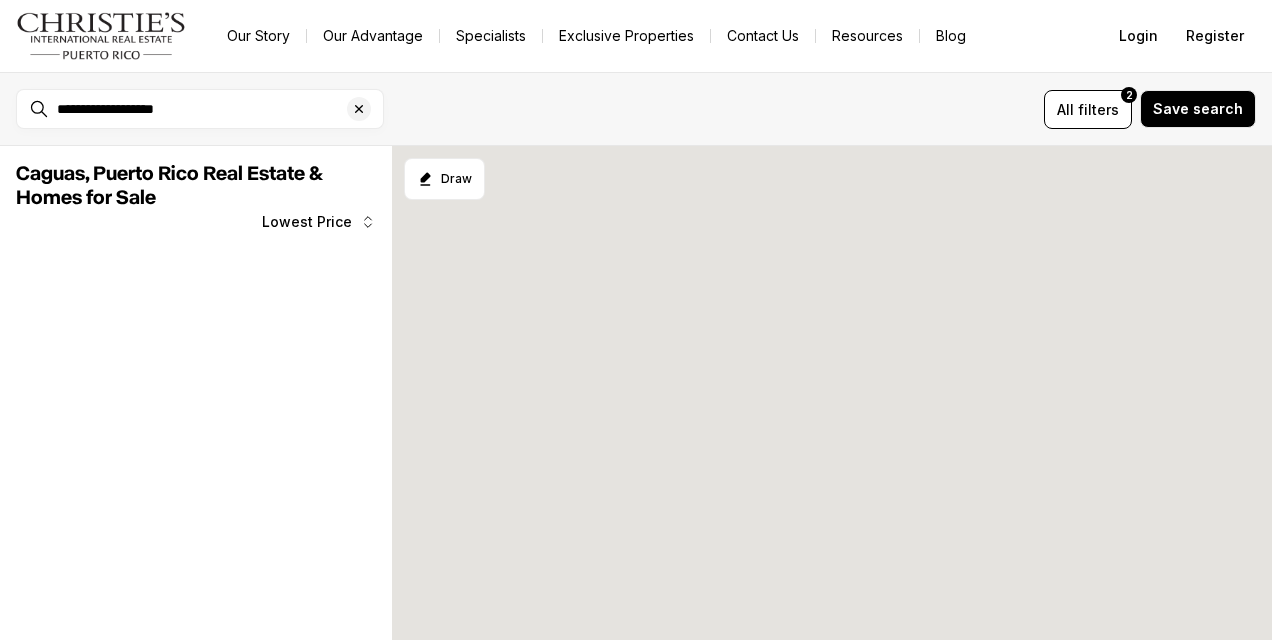 scroll, scrollTop: 0, scrollLeft: 0, axis: both 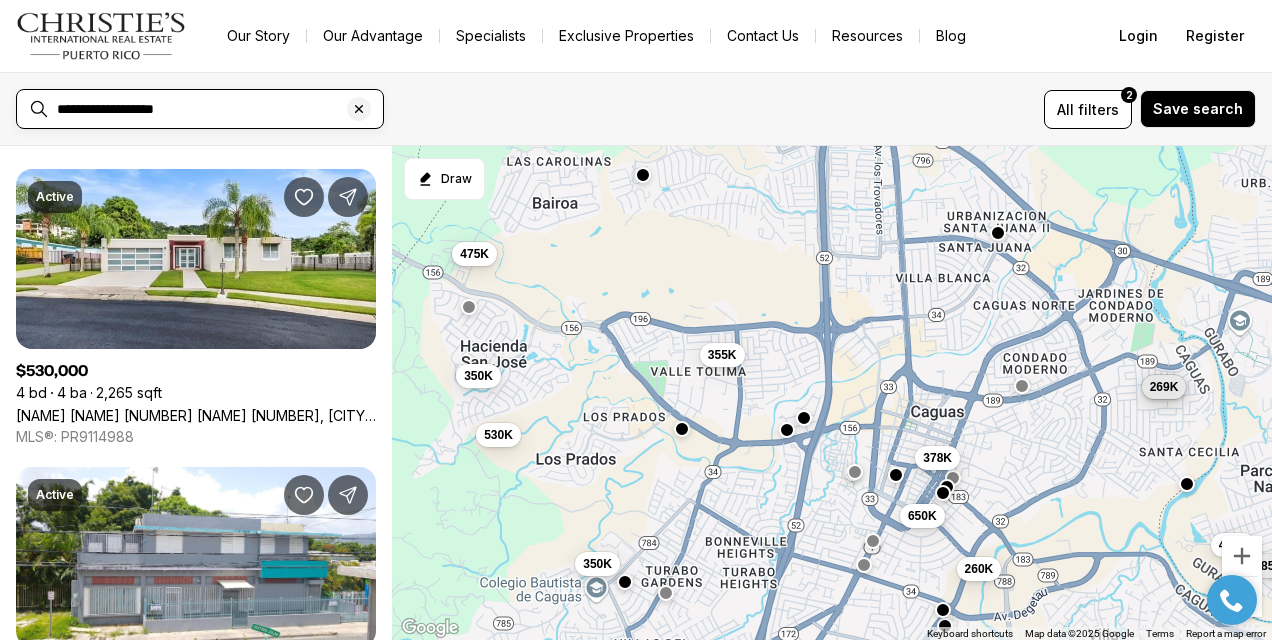 click on "**********" at bounding box center [216, 109] 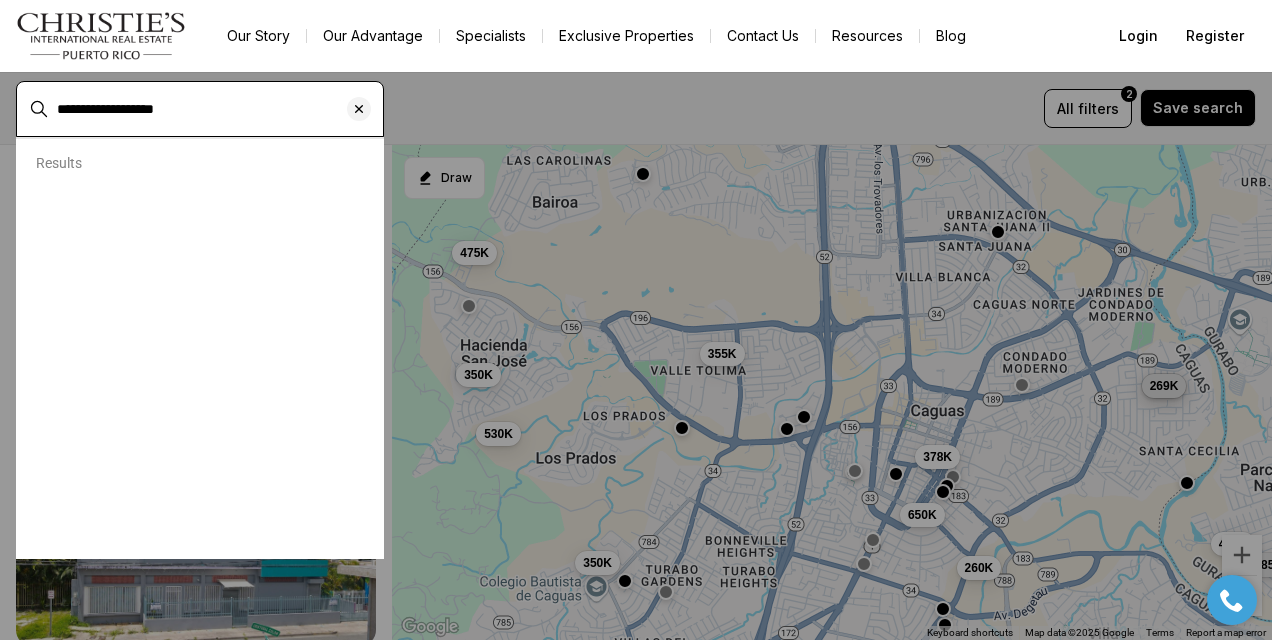 click on "**********" at bounding box center (216, 109) 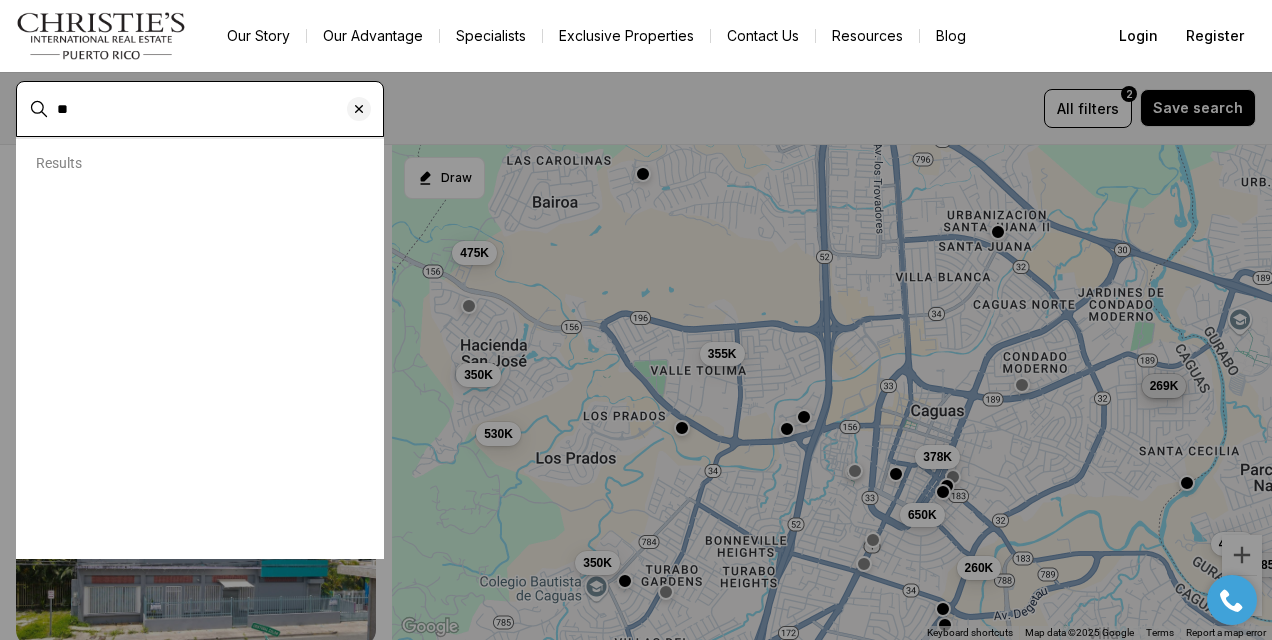 type on "*" 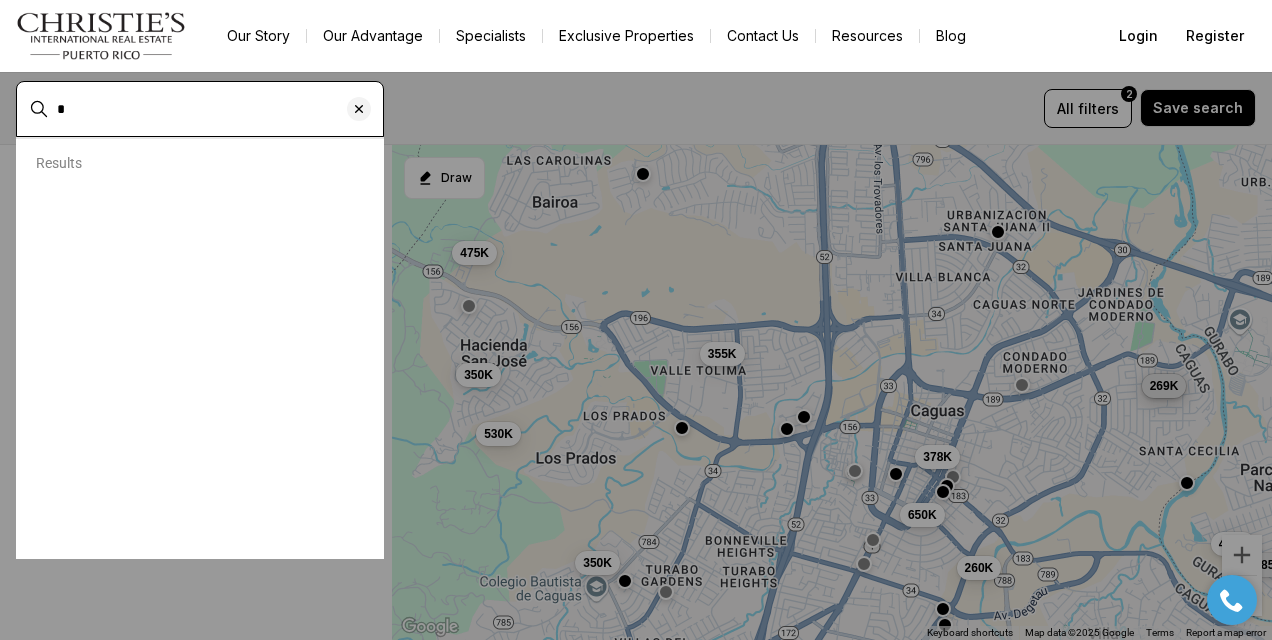 scroll, scrollTop: 611, scrollLeft: 0, axis: vertical 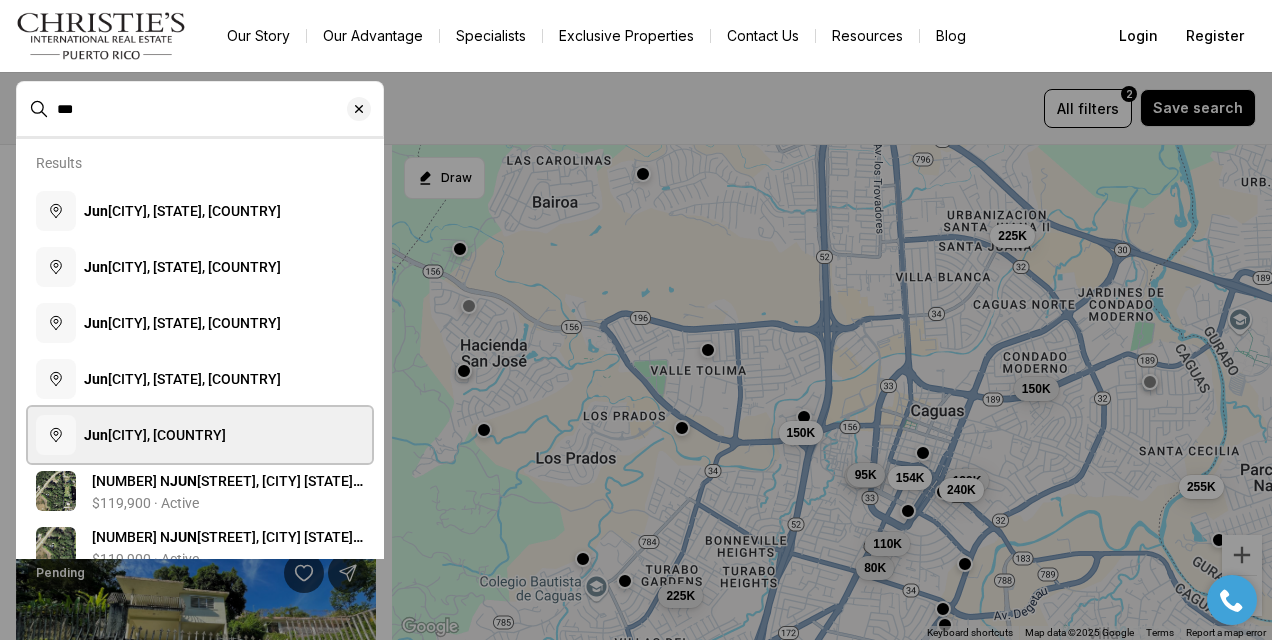 click on "Jun cos, Puerto Rico" at bounding box center [155, 435] 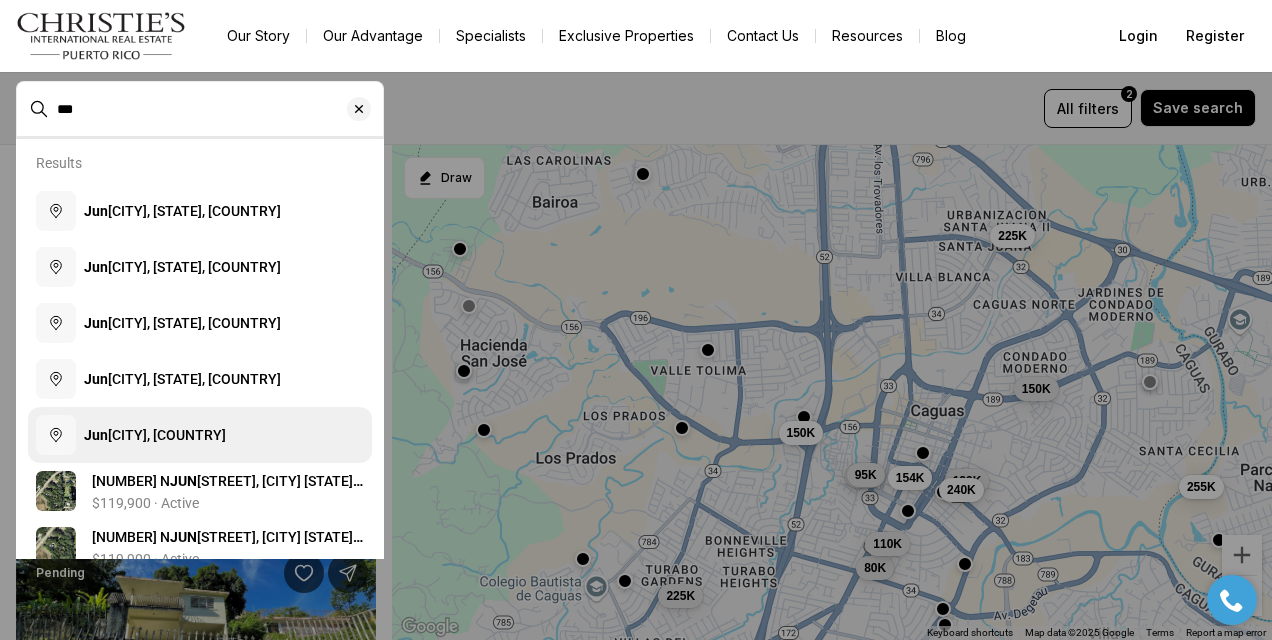 type on "**********" 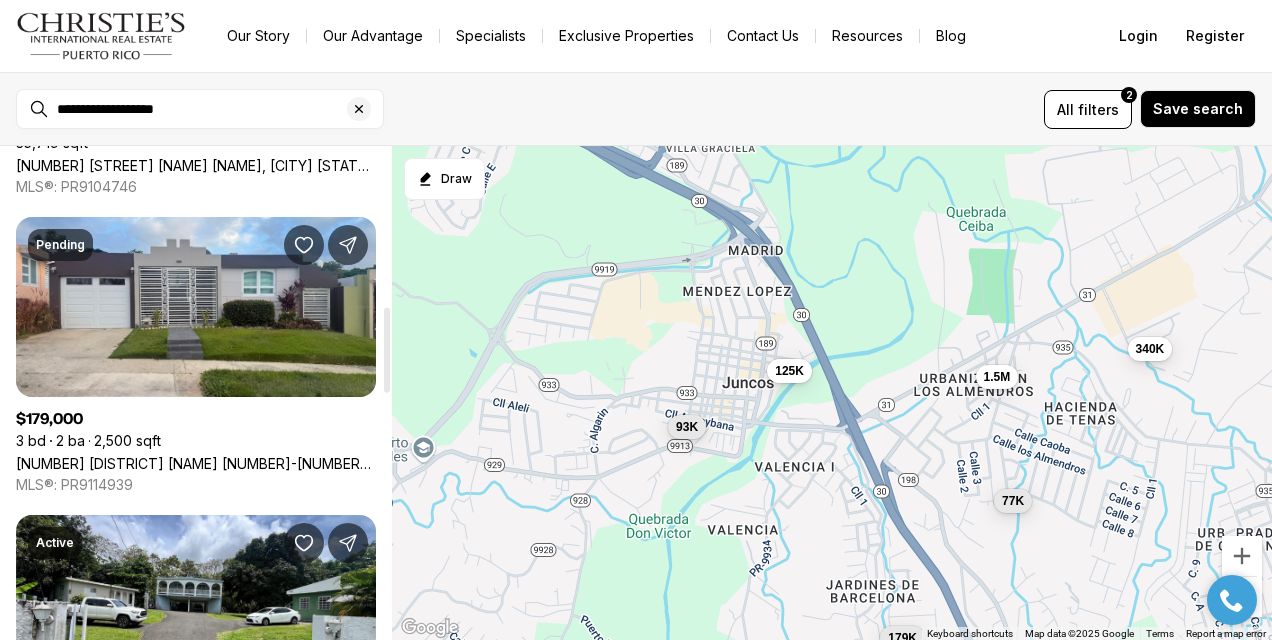 scroll, scrollTop: 926, scrollLeft: 0, axis: vertical 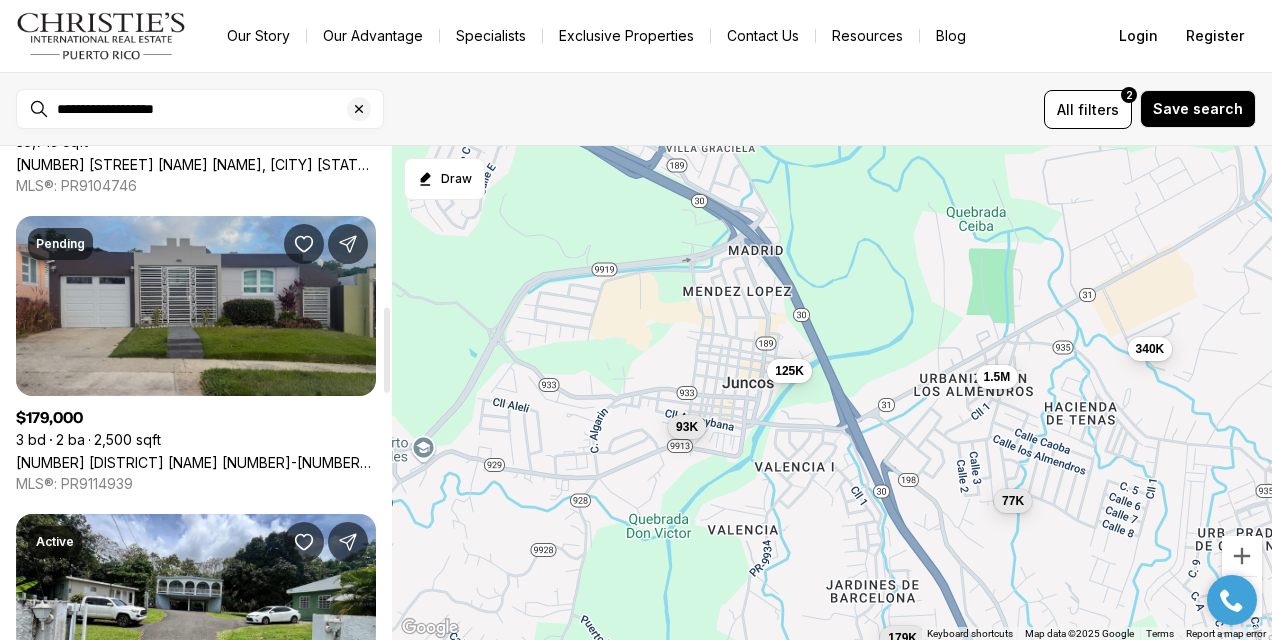 click on "[NUMBER] [STREET] [CITY] [STATE], [POSTAL_CODE]" at bounding box center [196, 462] 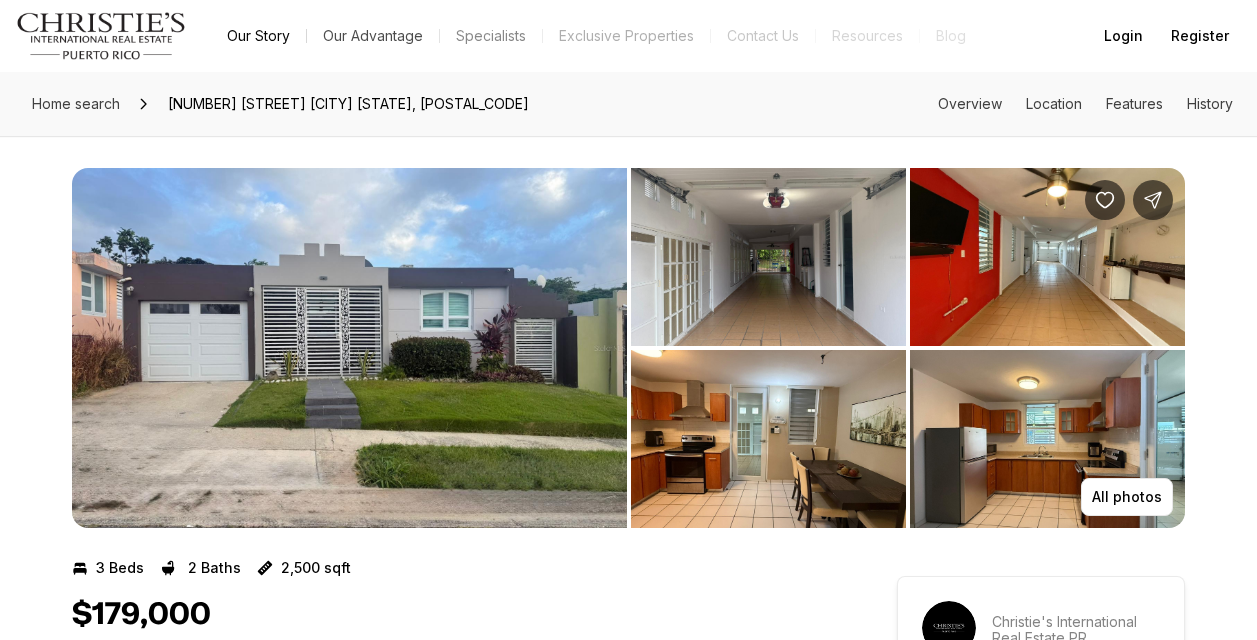 scroll, scrollTop: 0, scrollLeft: 0, axis: both 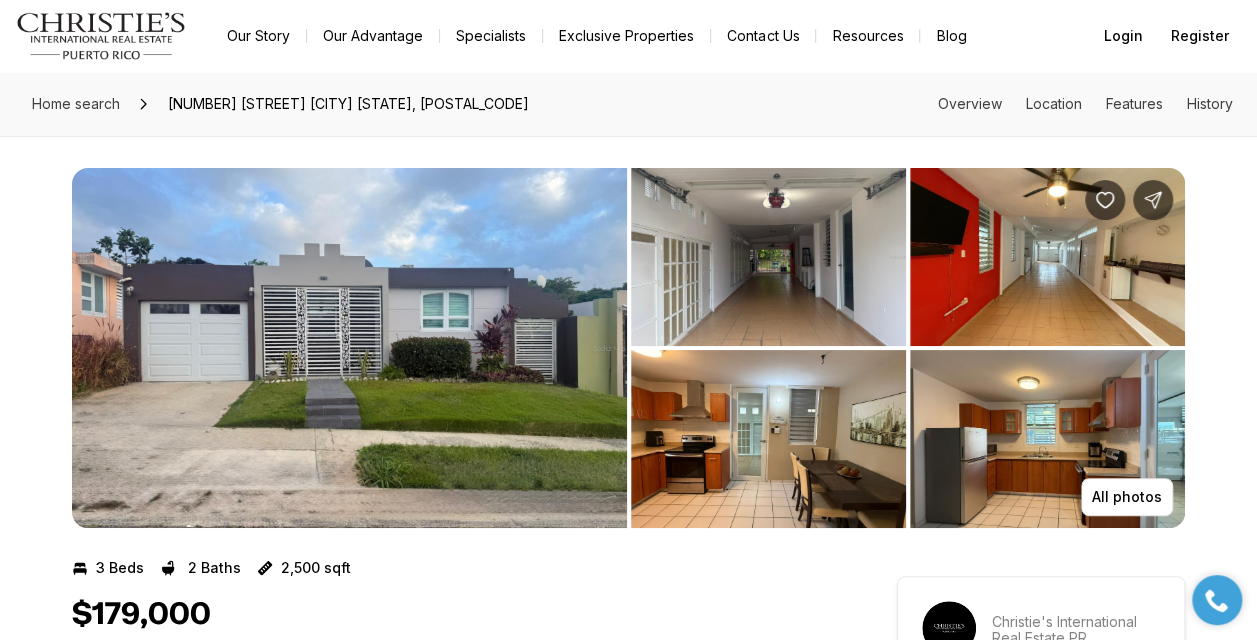click at bounding box center [349, 348] 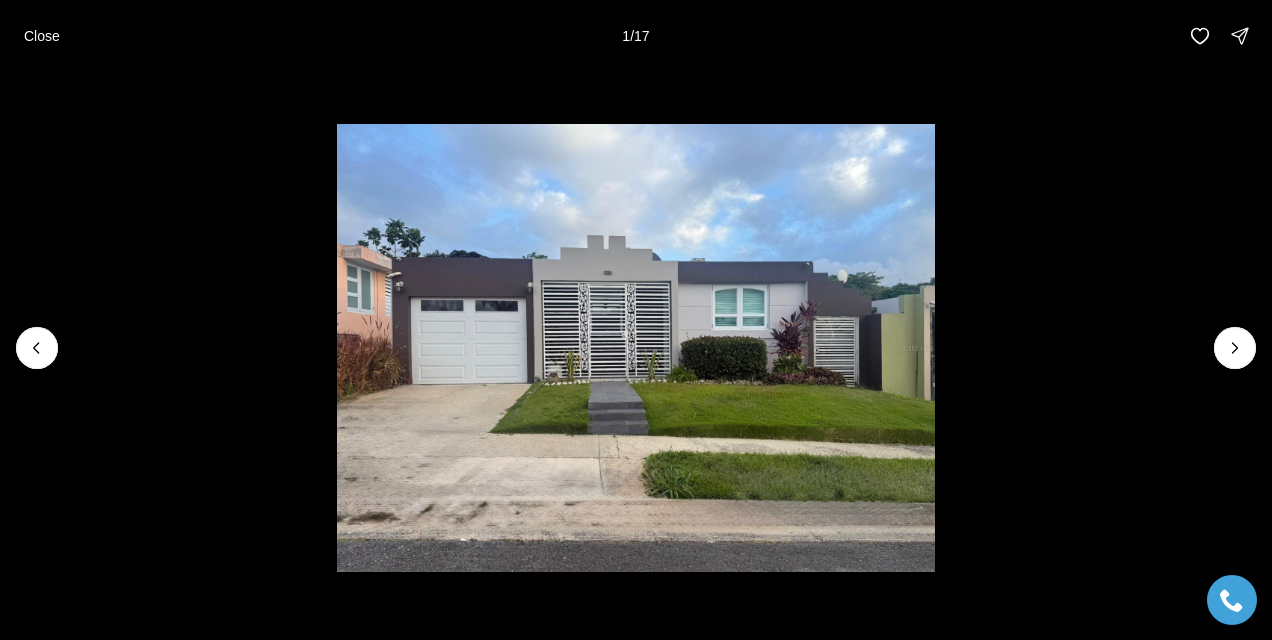 type 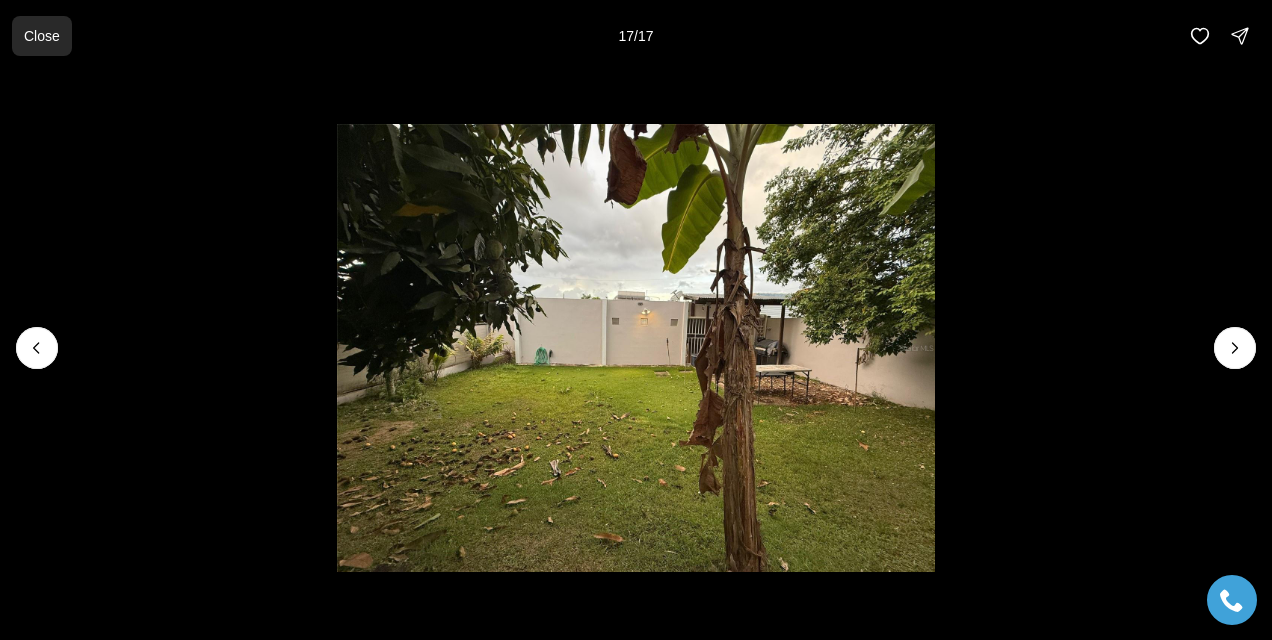 click on "Close" at bounding box center [42, 36] 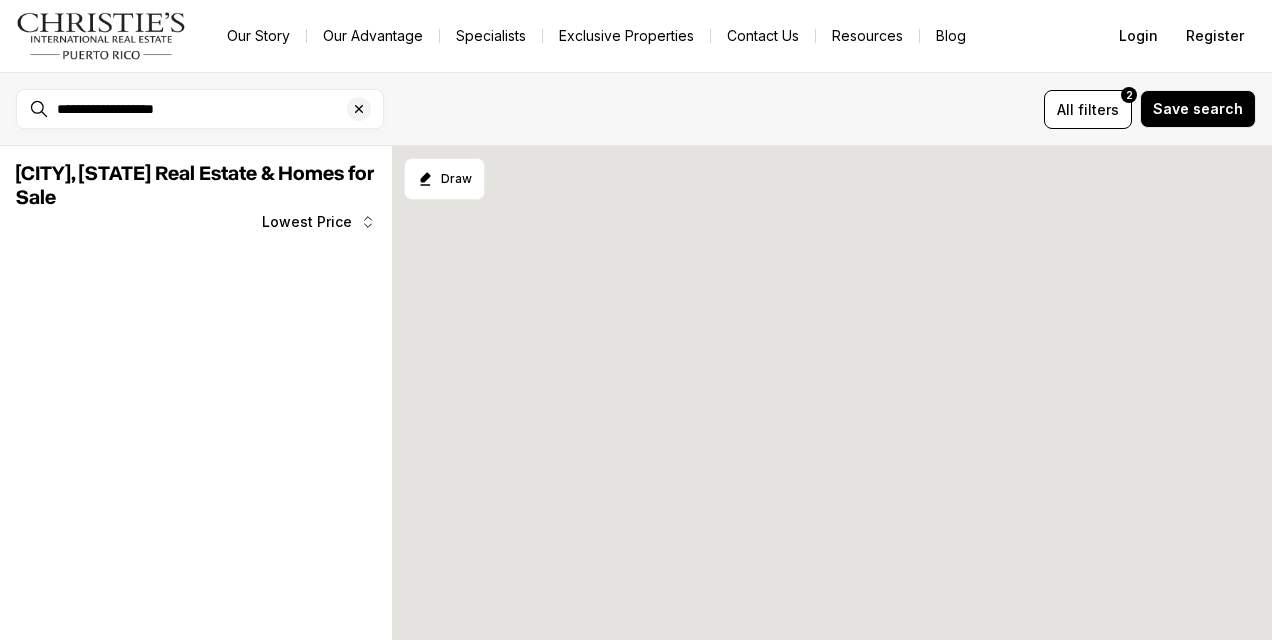 scroll, scrollTop: 0, scrollLeft: 0, axis: both 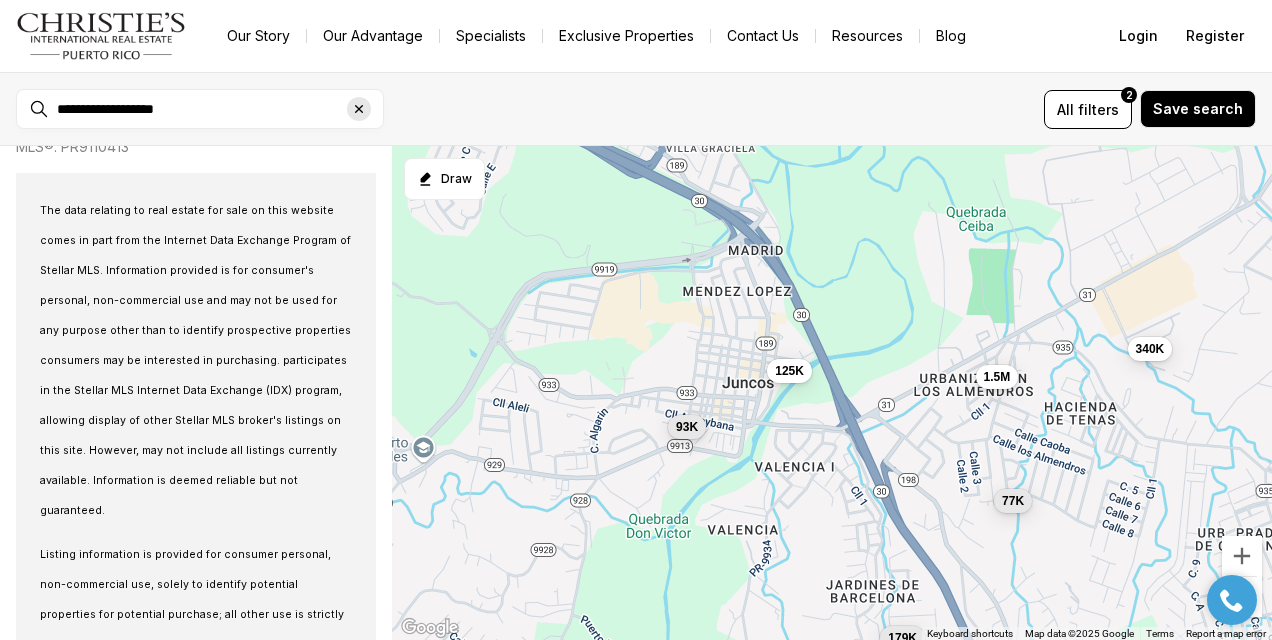 click 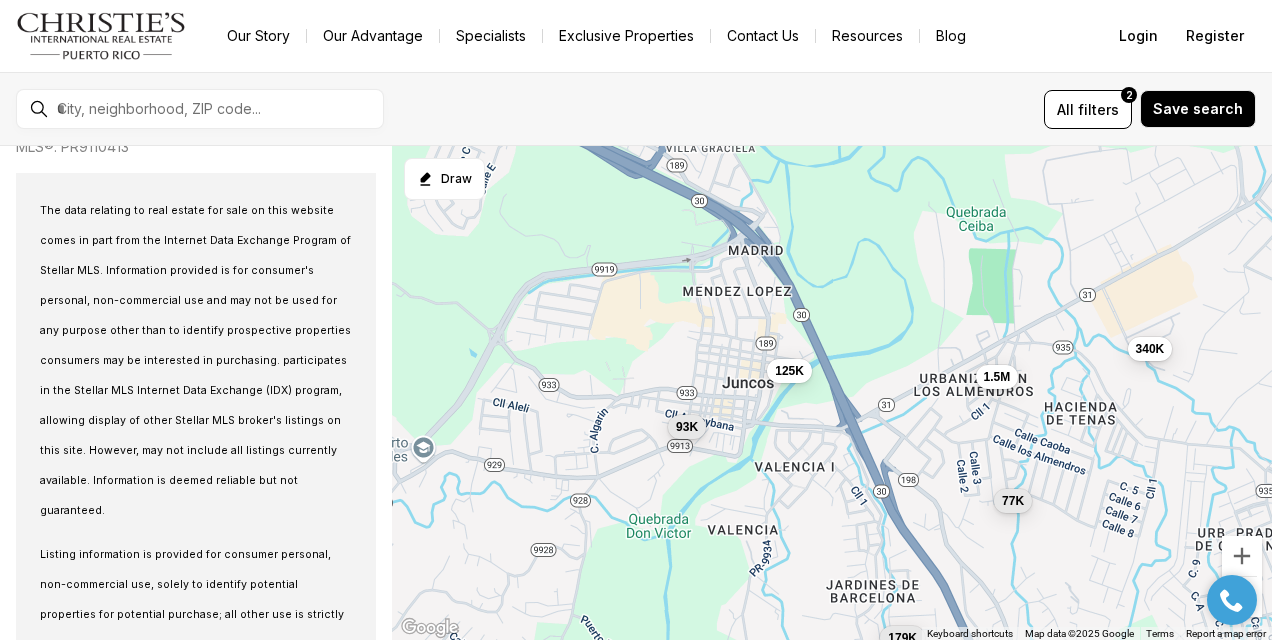 click at bounding box center [216, 109] 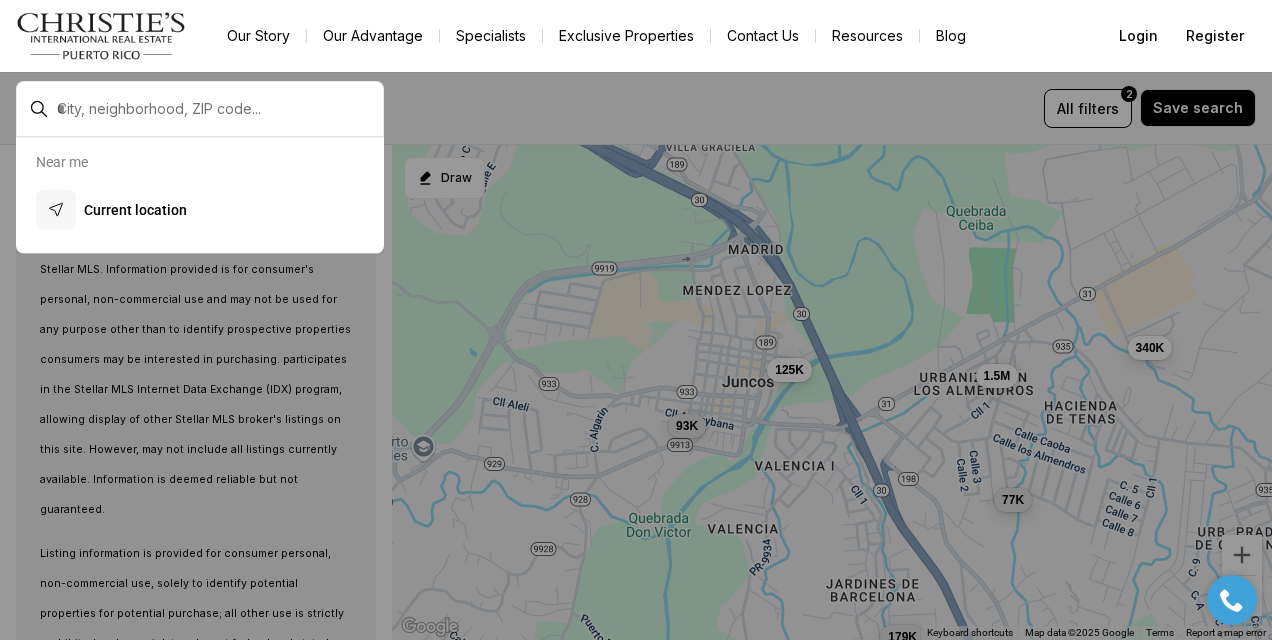 click at bounding box center [200, 109] 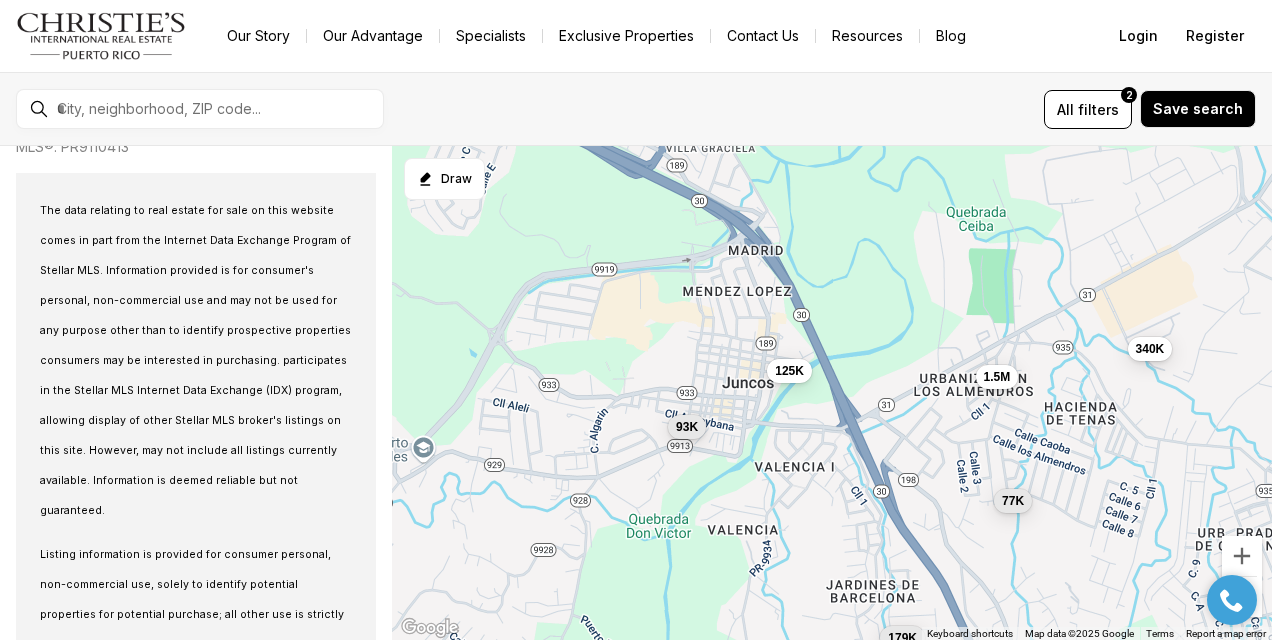 click at bounding box center [200, 109] 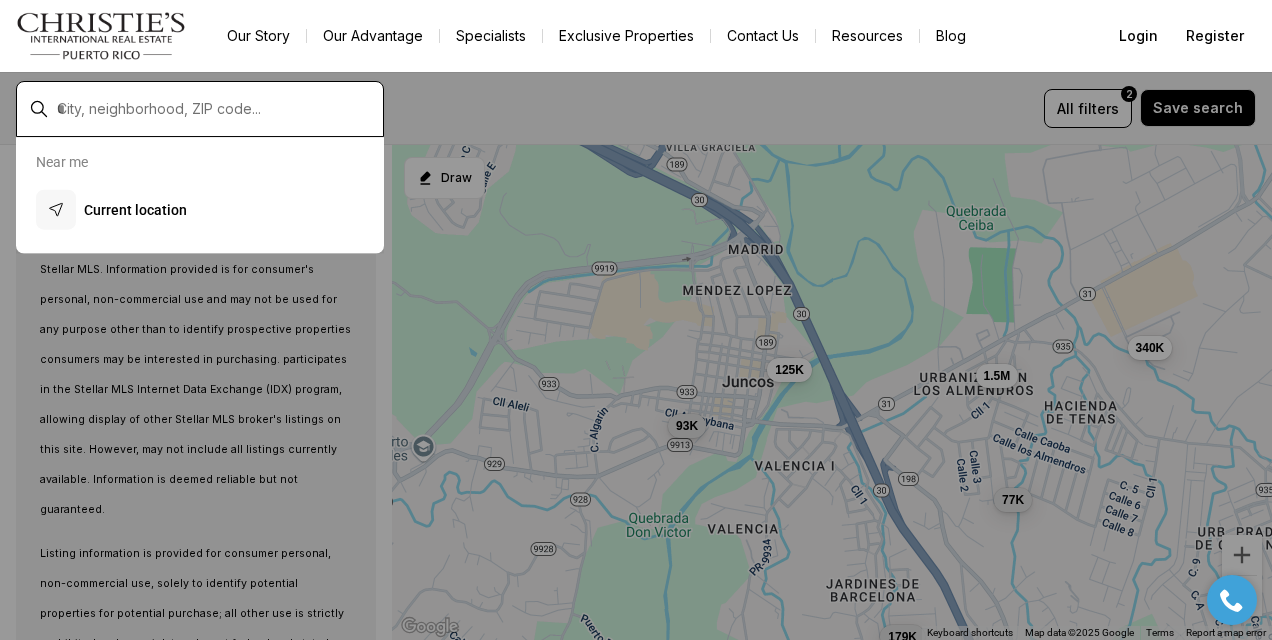 click at bounding box center (216, 109) 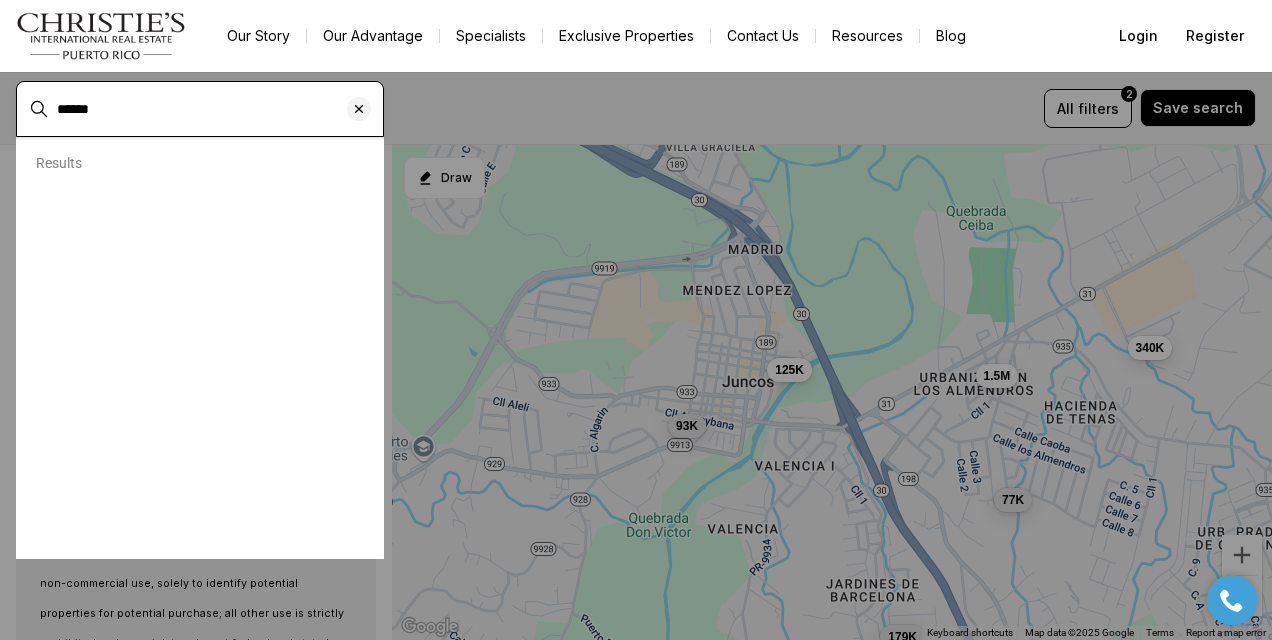 type on "******" 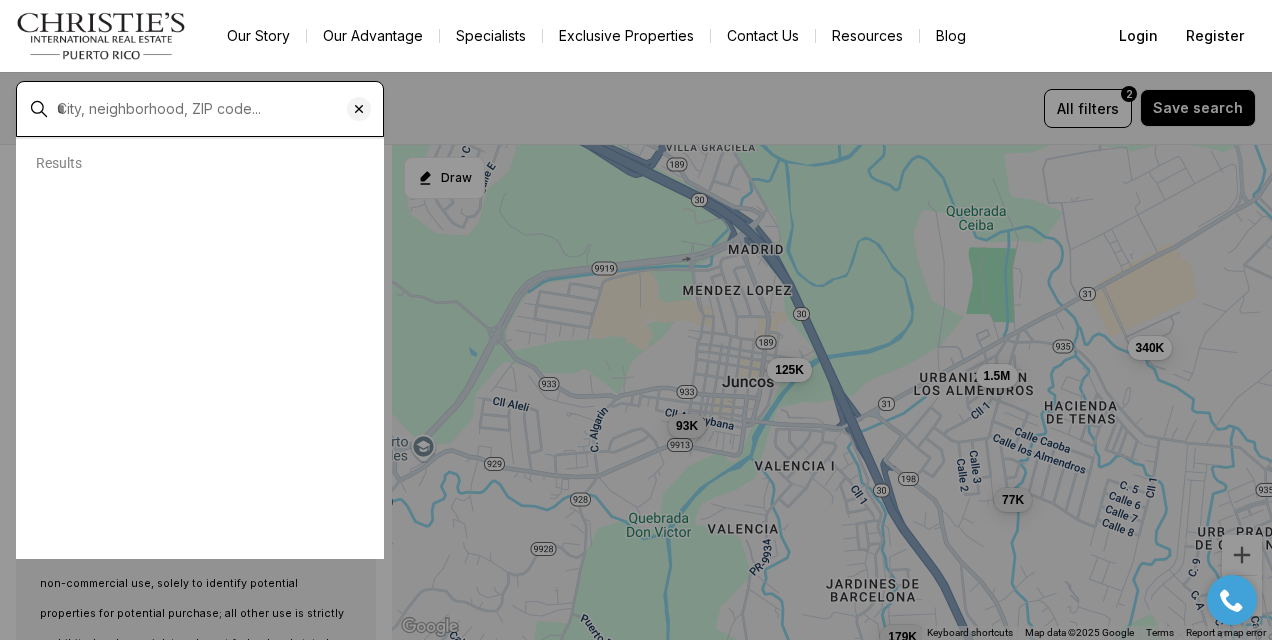 type on "**********" 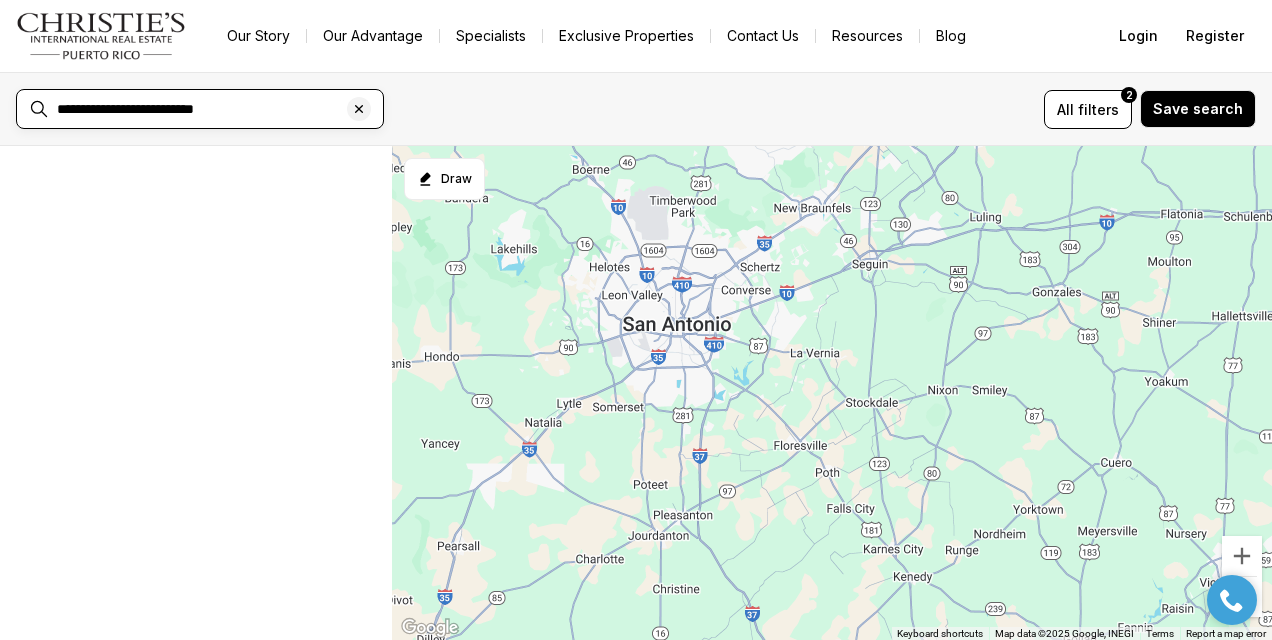 scroll, scrollTop: 0, scrollLeft: 0, axis: both 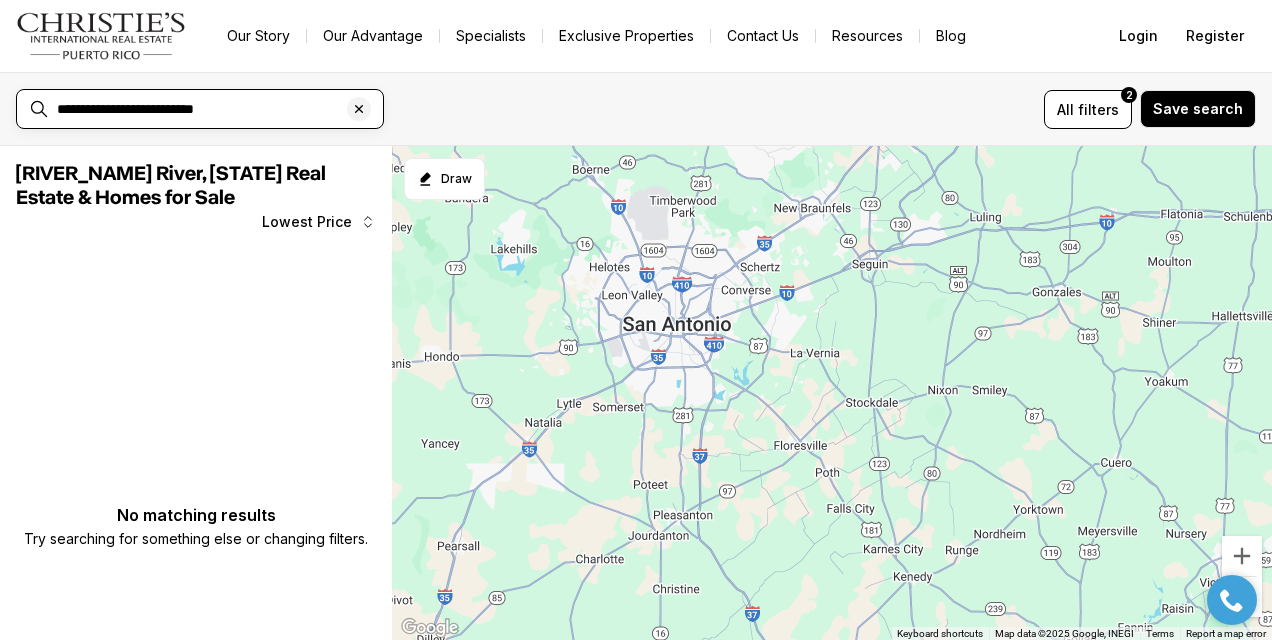 click on "**********" at bounding box center (216, 109) 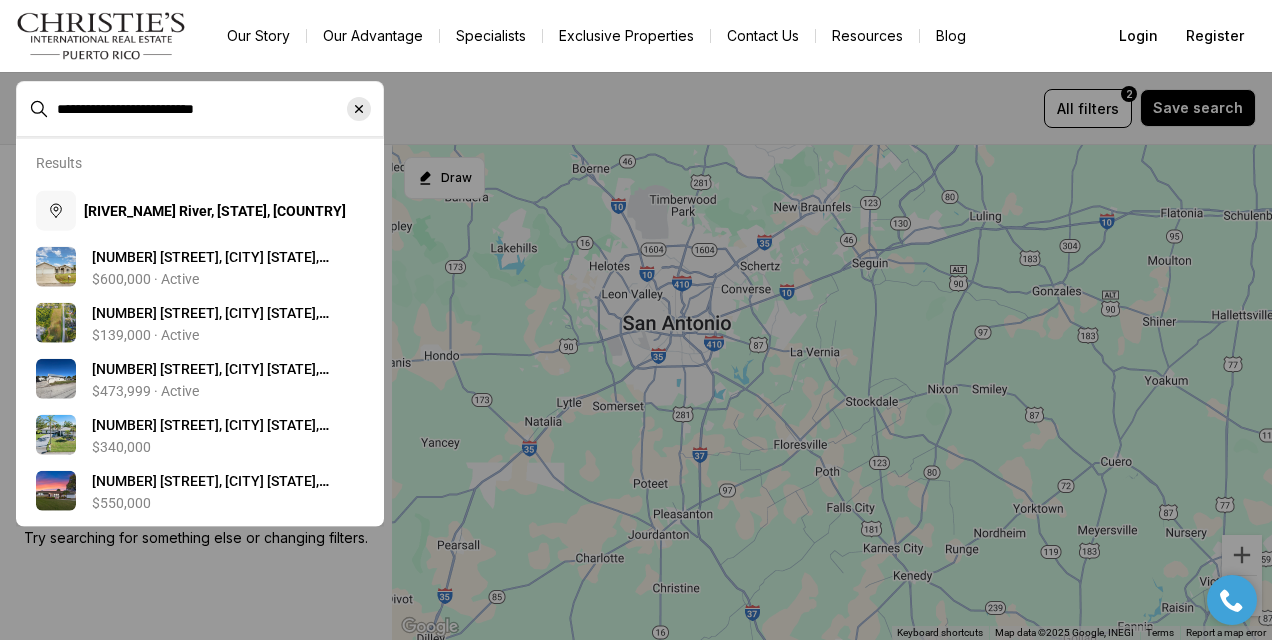 click 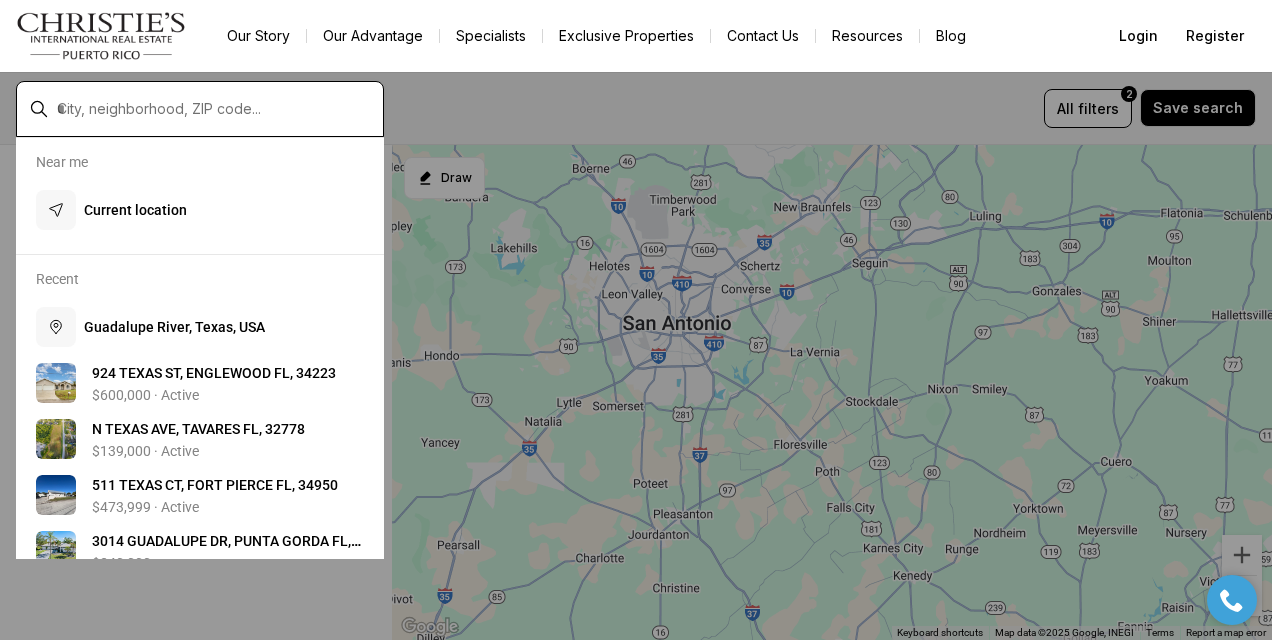 click at bounding box center [216, 109] 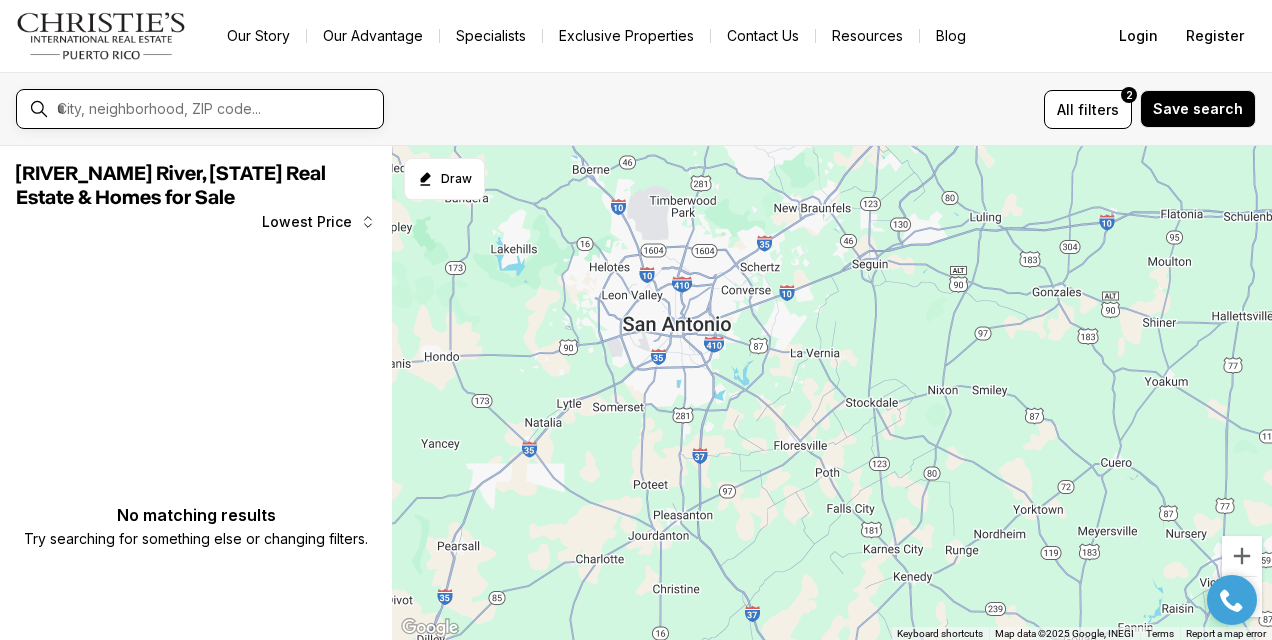type on "**********" 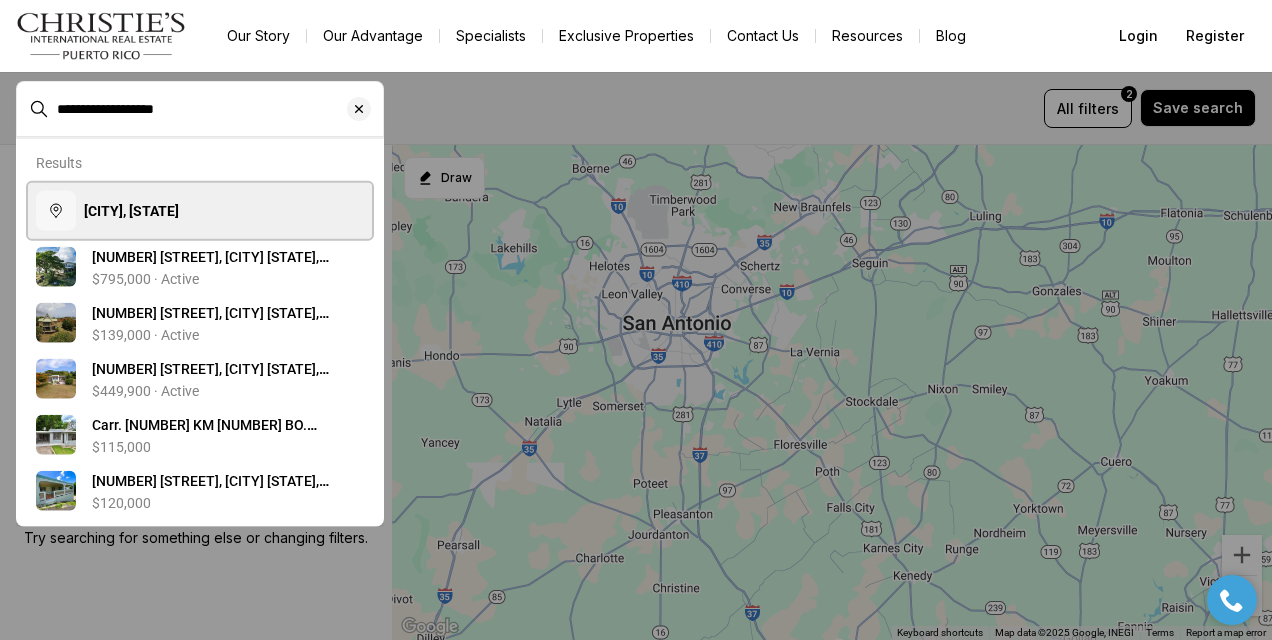 click on "Juncos, Puerto Rico" at bounding box center (131, 211) 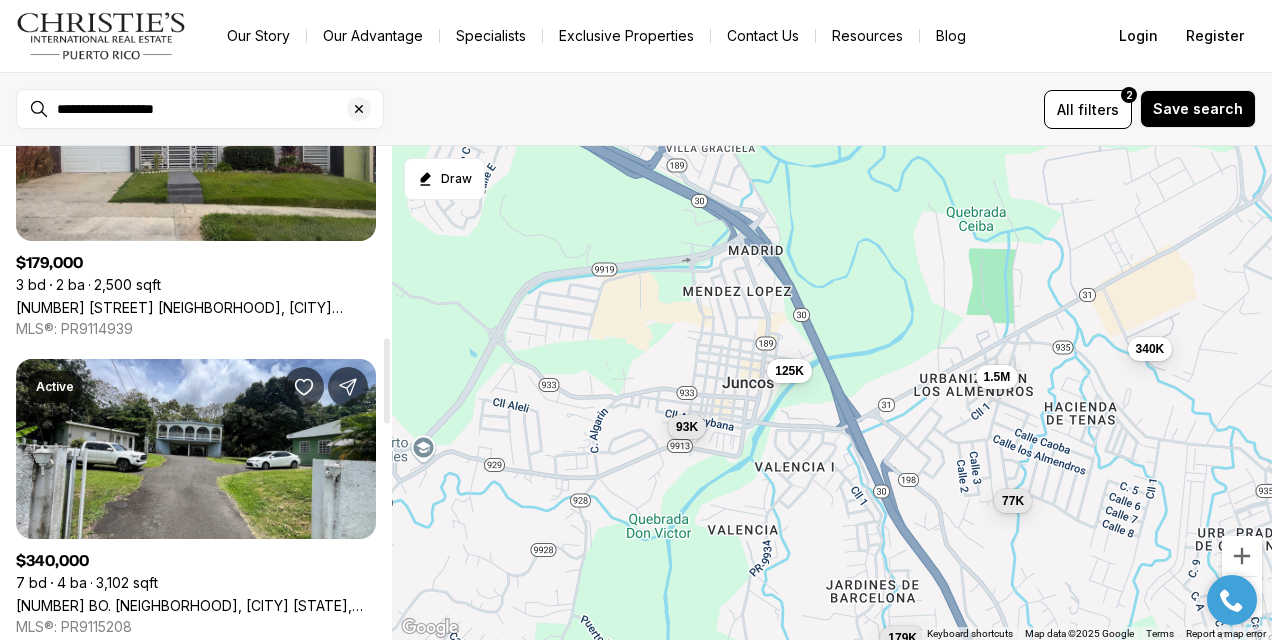 scroll, scrollTop: 995, scrollLeft: 0, axis: vertical 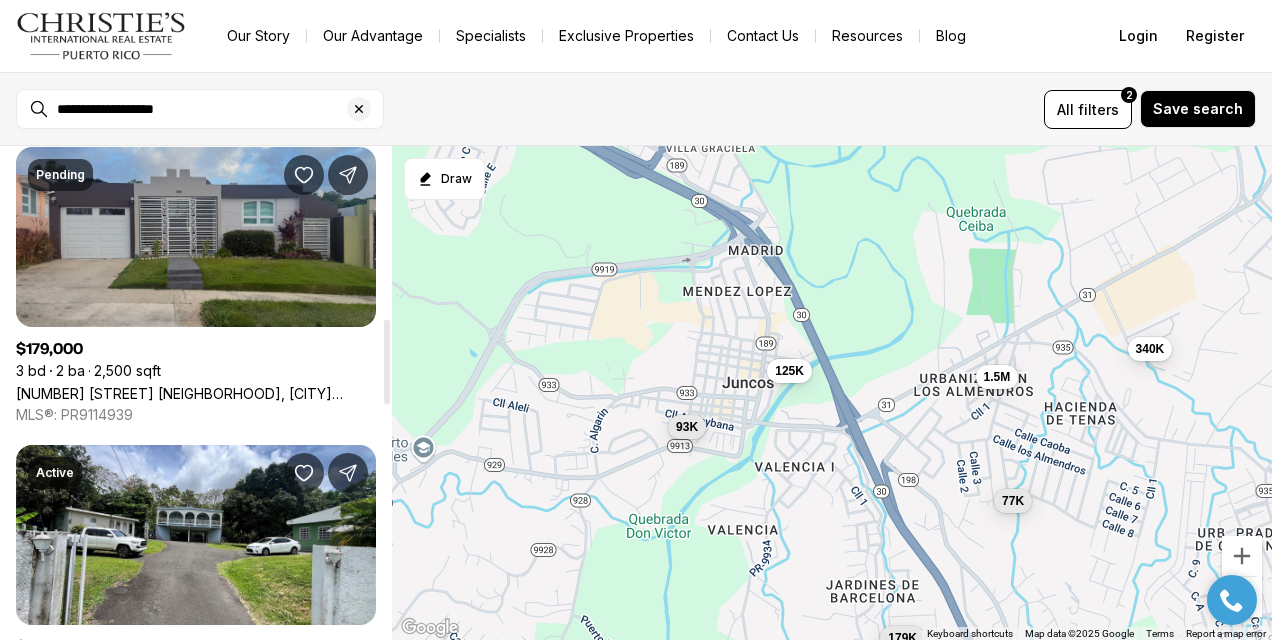 click on "[NUMBER] [STREET] [CITY] [STATE], [POSTAL_CODE]" at bounding box center [196, 393] 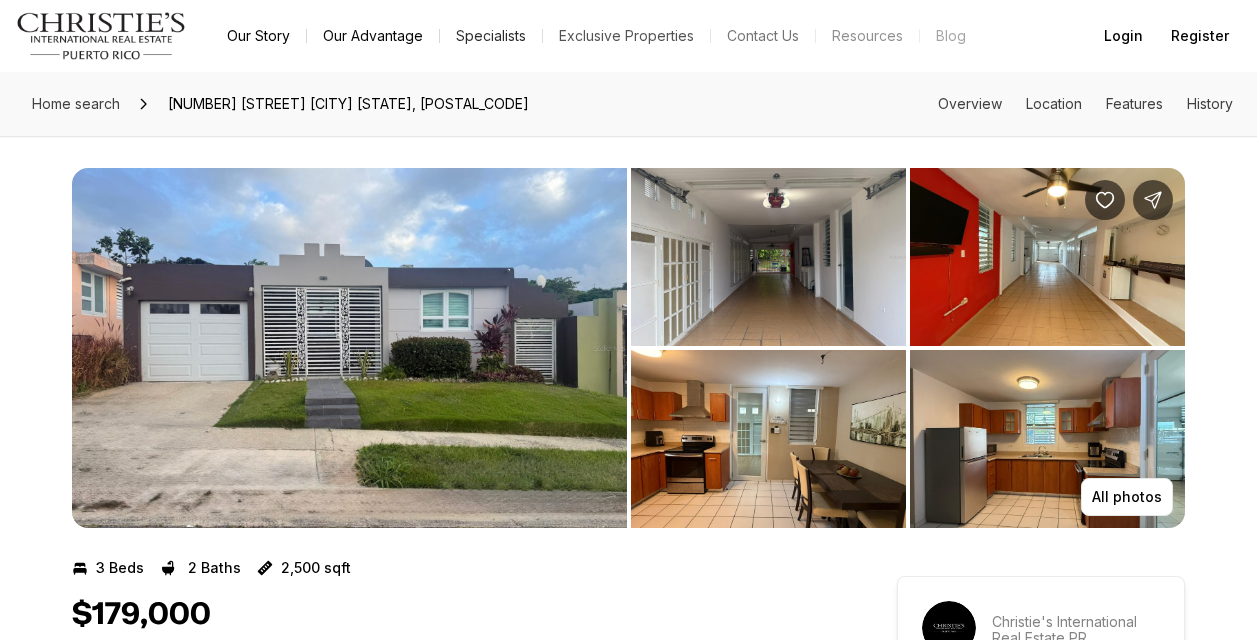 scroll, scrollTop: 0, scrollLeft: 0, axis: both 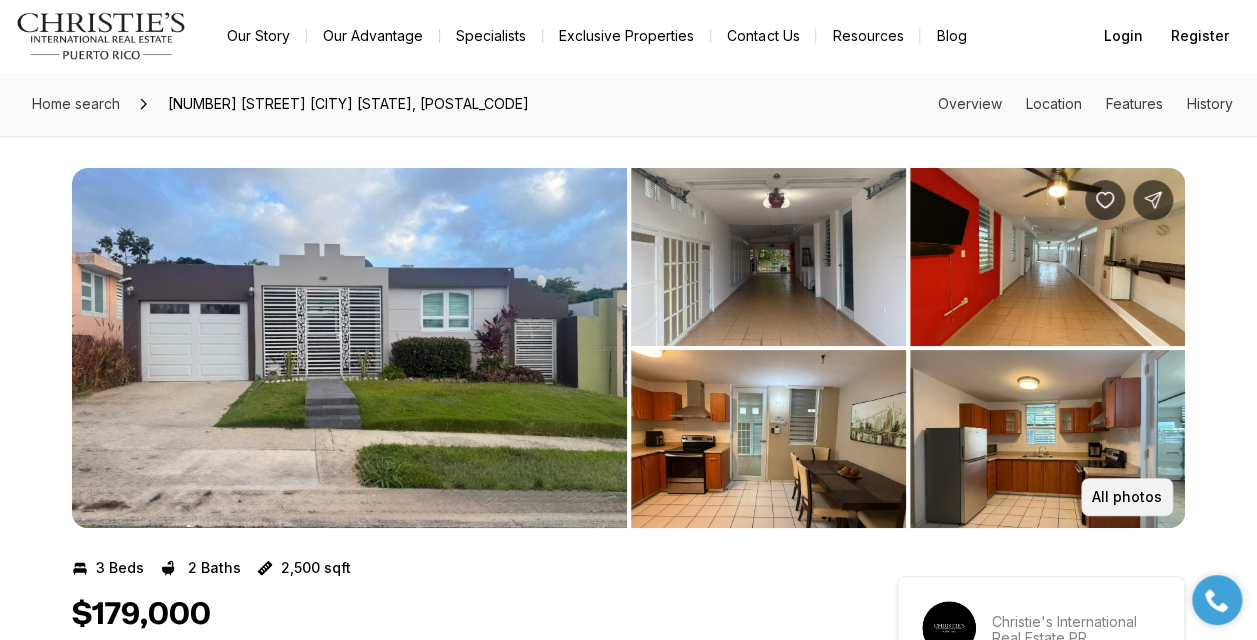 click on "All photos" at bounding box center (1127, 497) 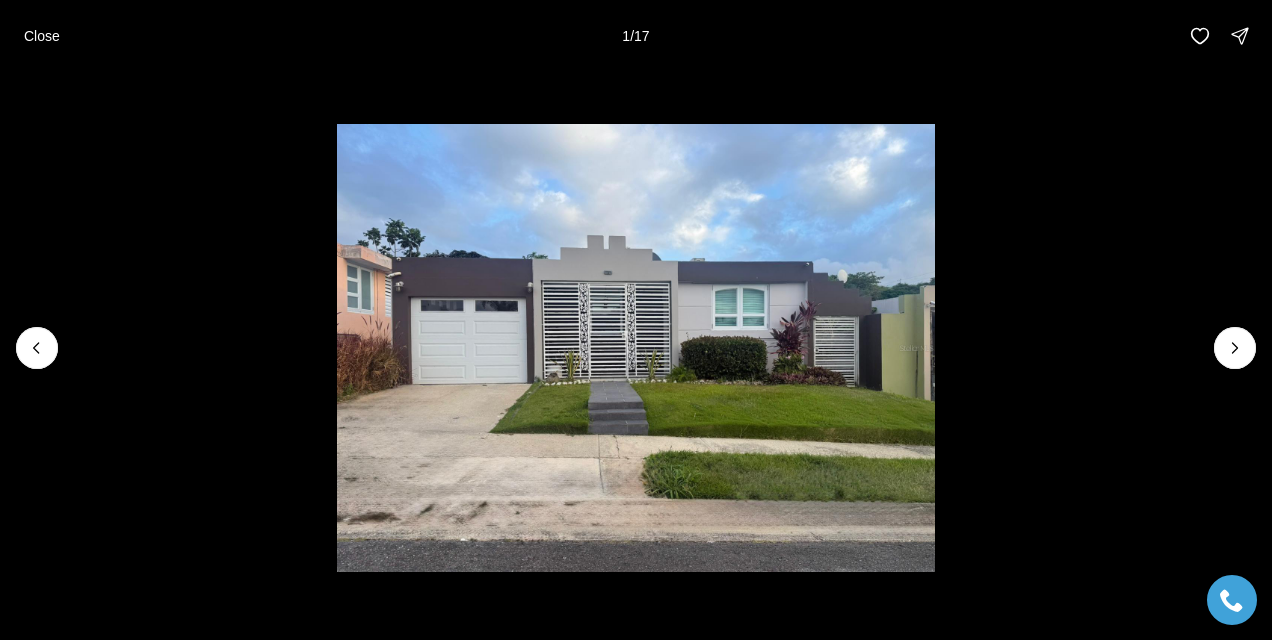 click at bounding box center (636, 348) 